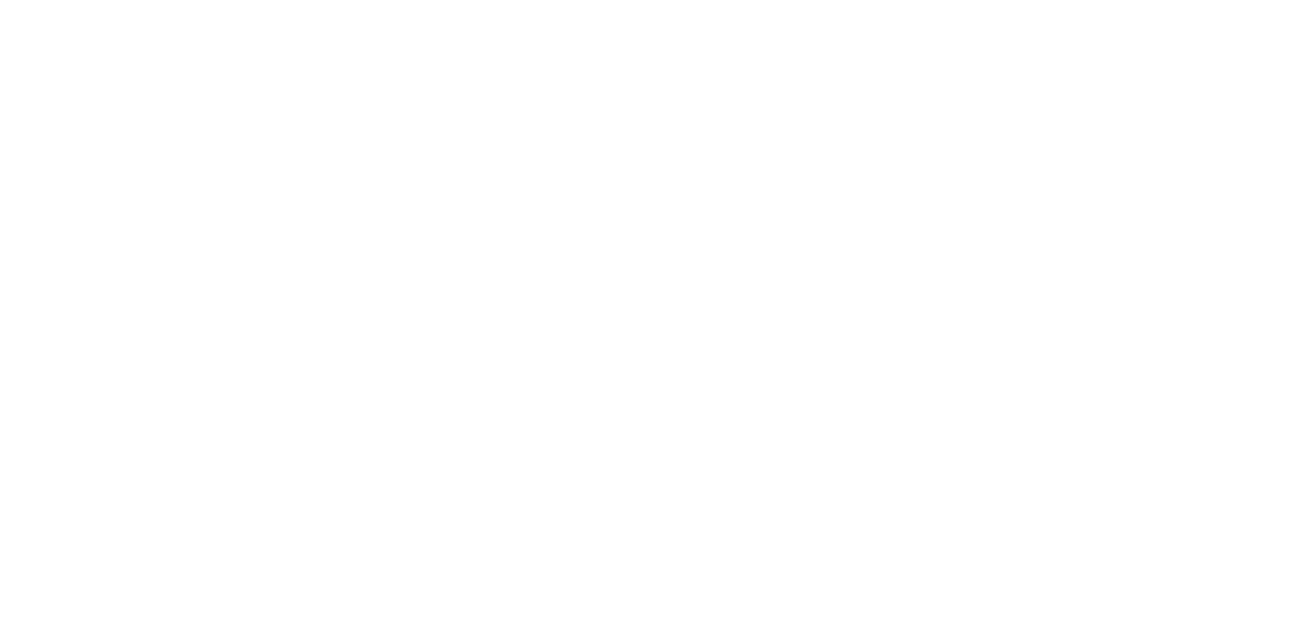 scroll, scrollTop: 0, scrollLeft: 0, axis: both 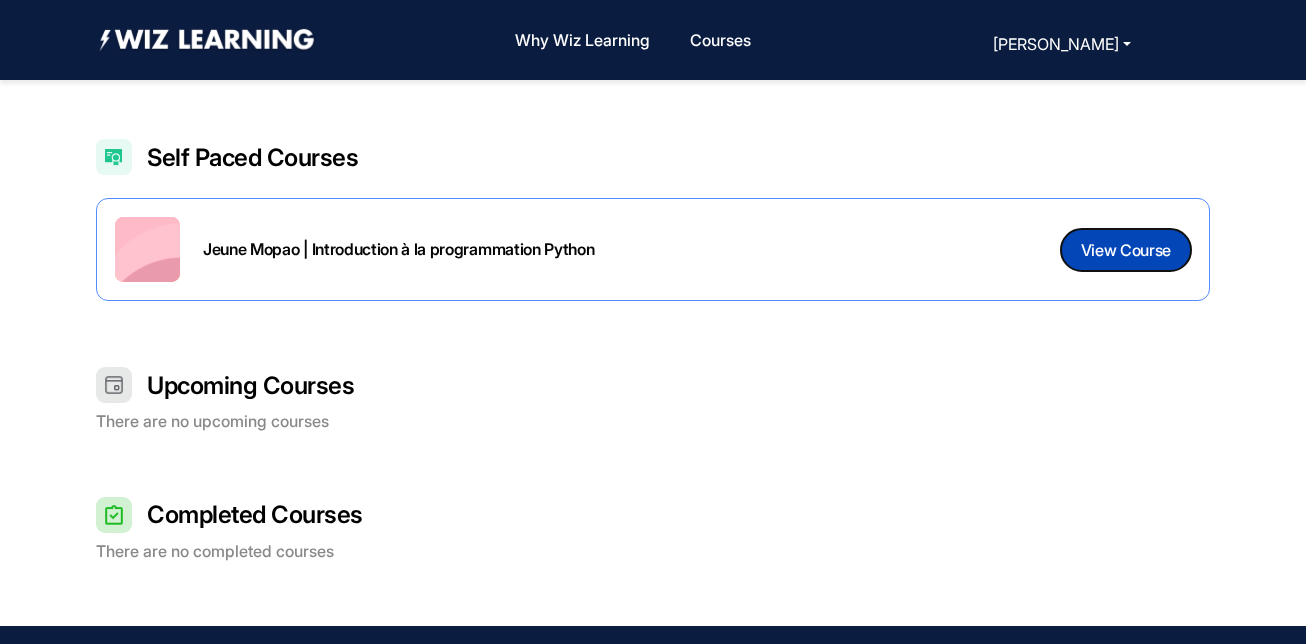 click on "View Course" 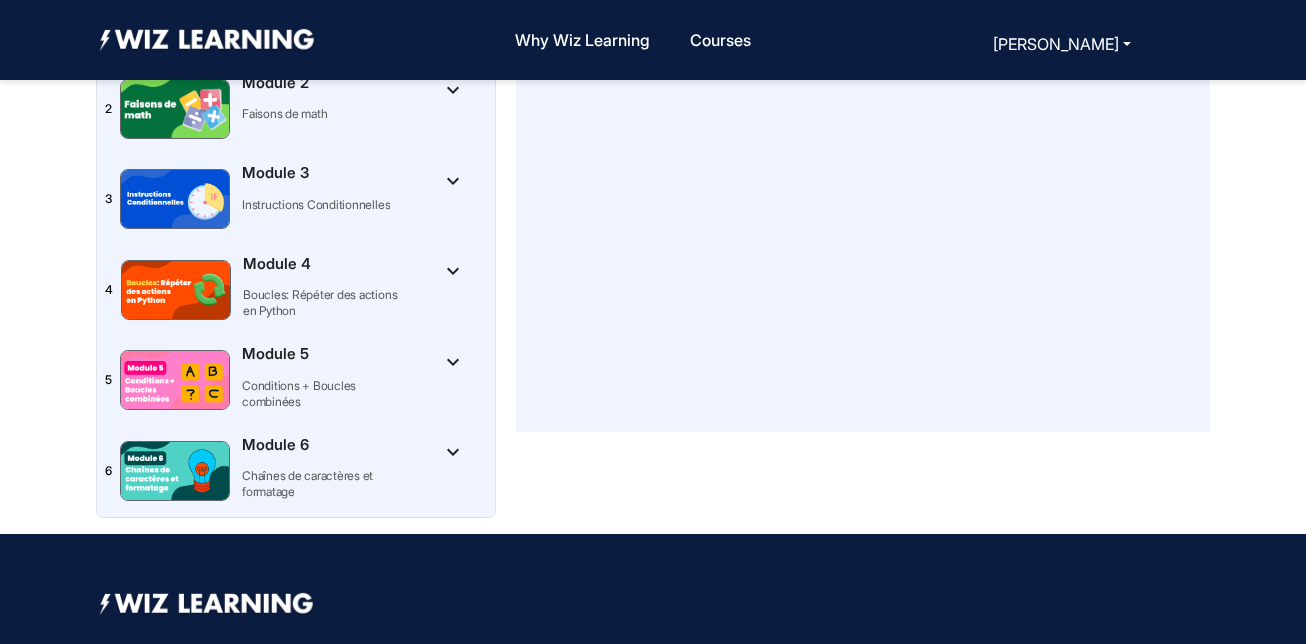 scroll, scrollTop: 200, scrollLeft: 0, axis: vertical 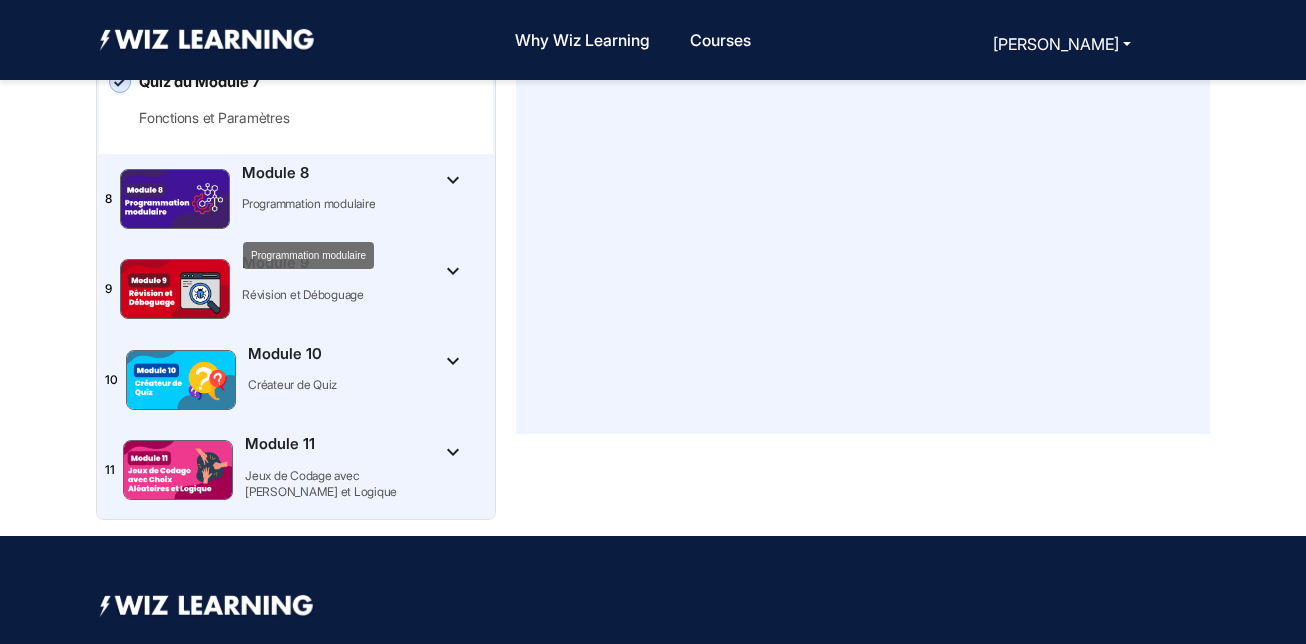 click on "Programmation modulaire" 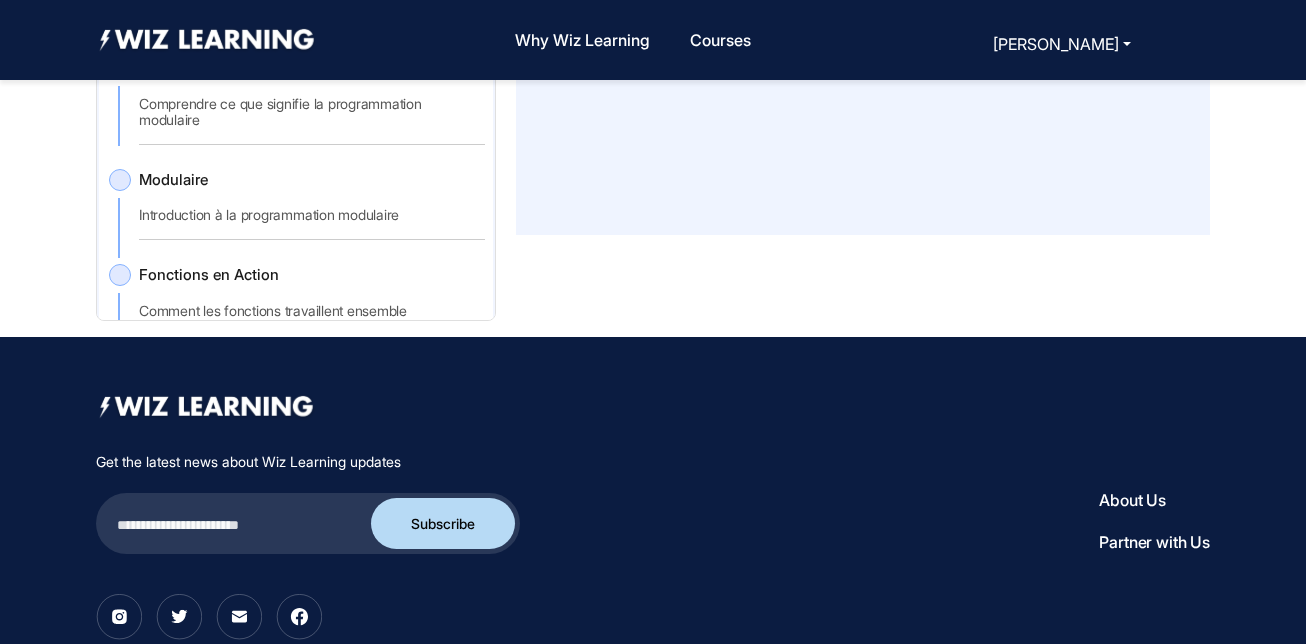 scroll, scrollTop: 400, scrollLeft: 0, axis: vertical 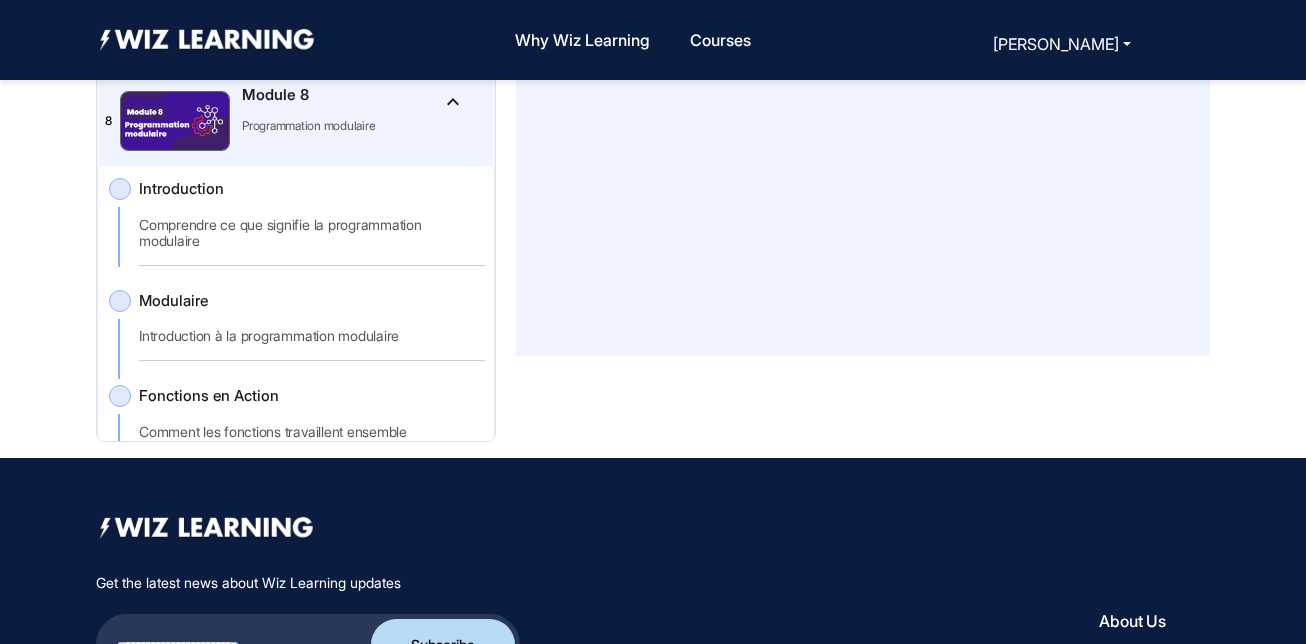 click 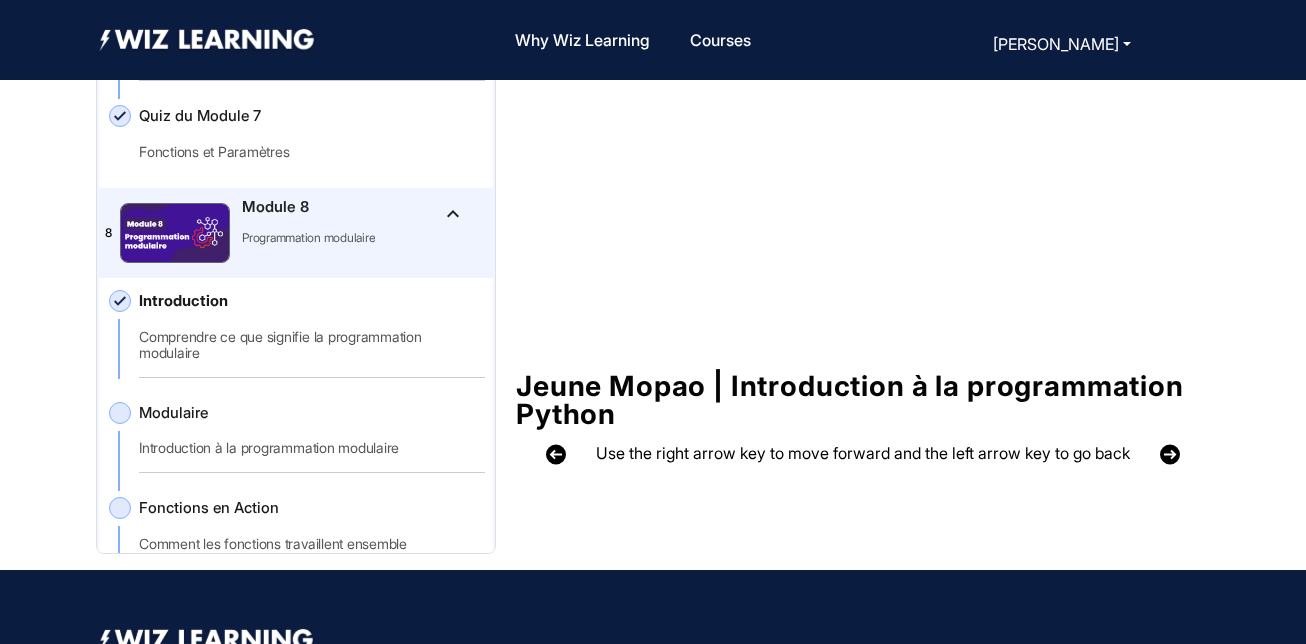 scroll, scrollTop: 0, scrollLeft: 0, axis: both 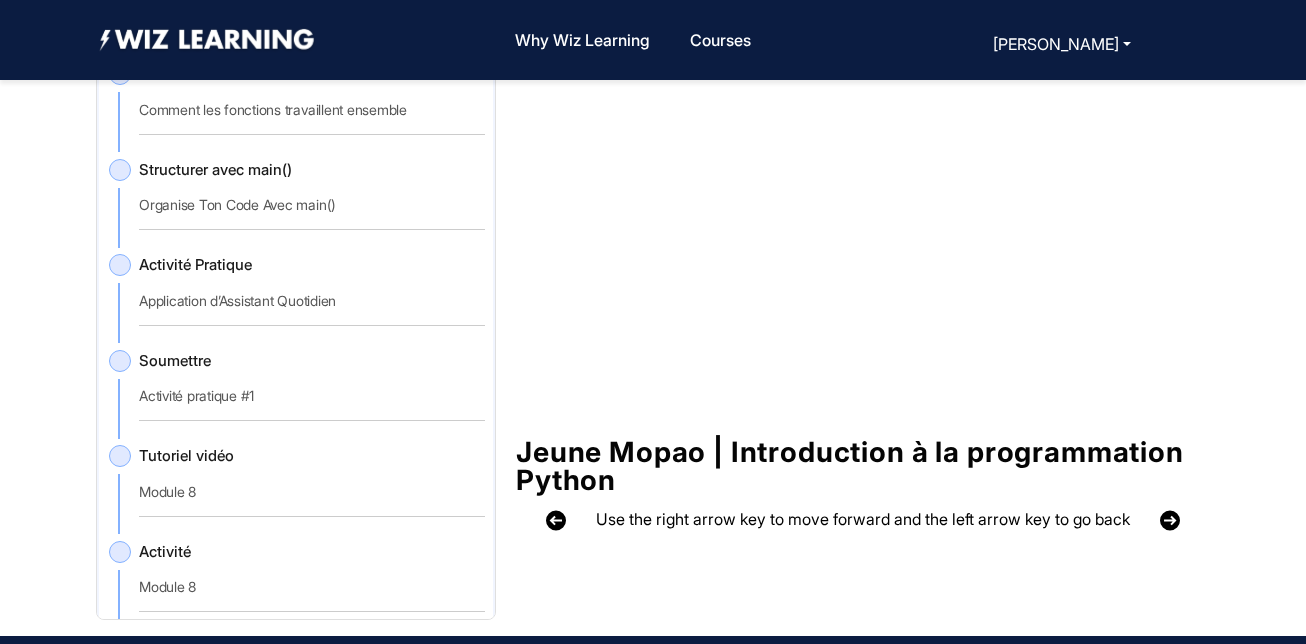 click 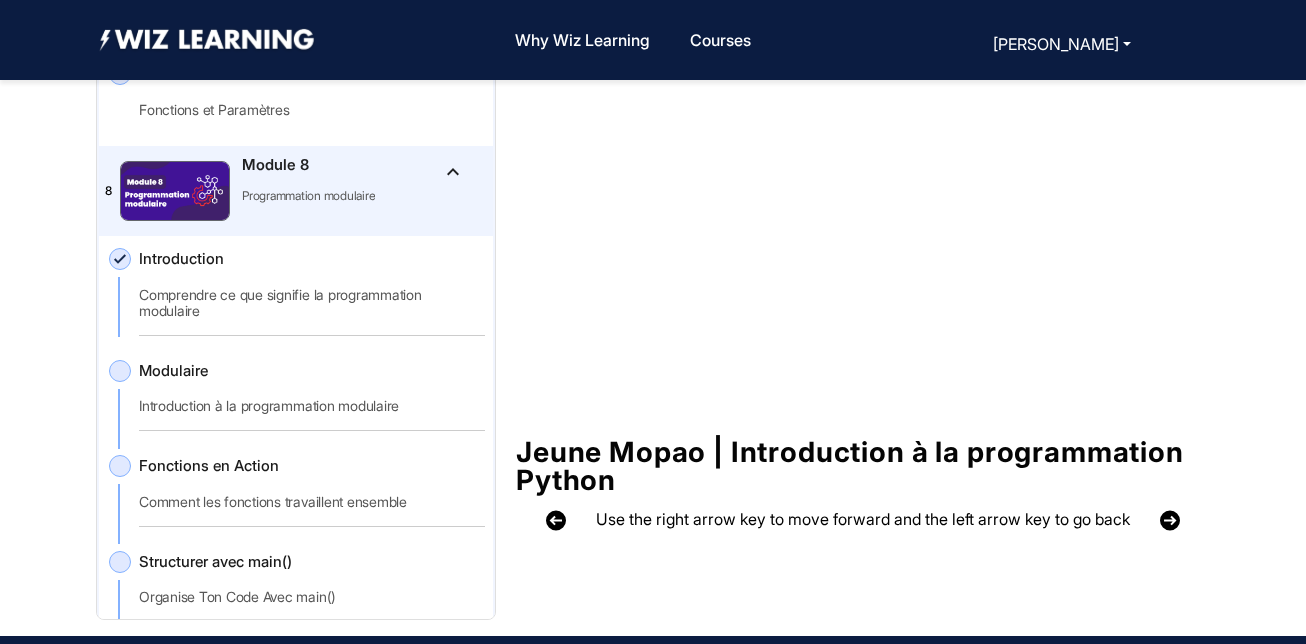 scroll, scrollTop: 1700, scrollLeft: 0, axis: vertical 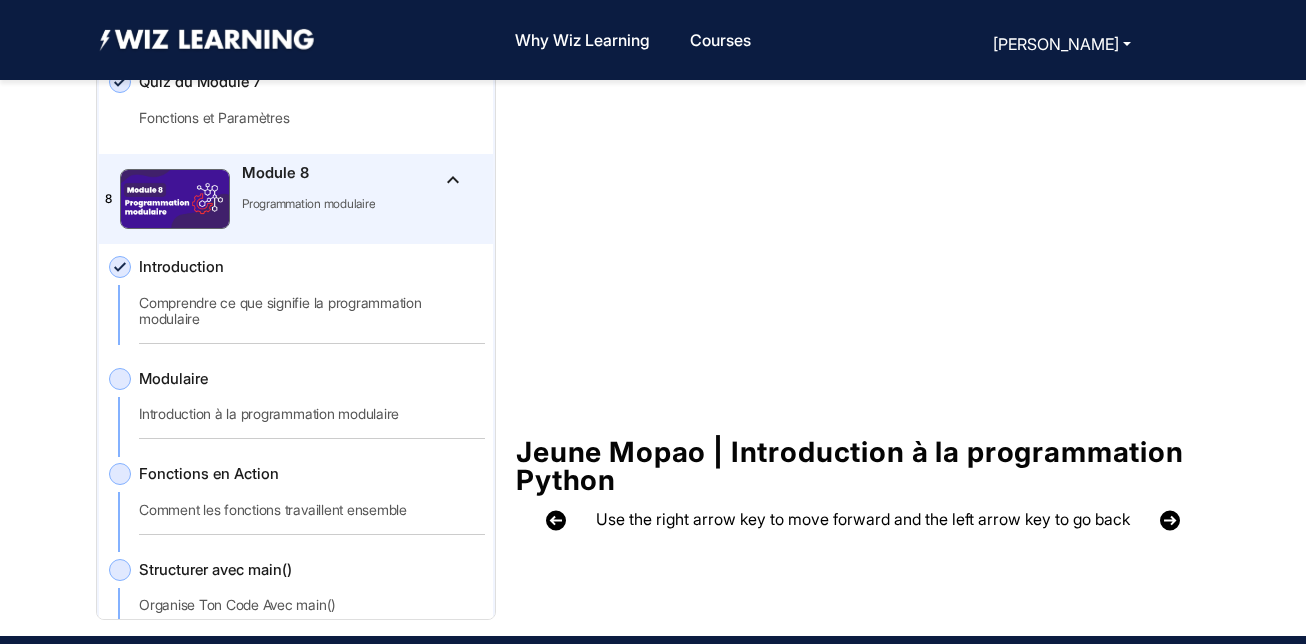 click 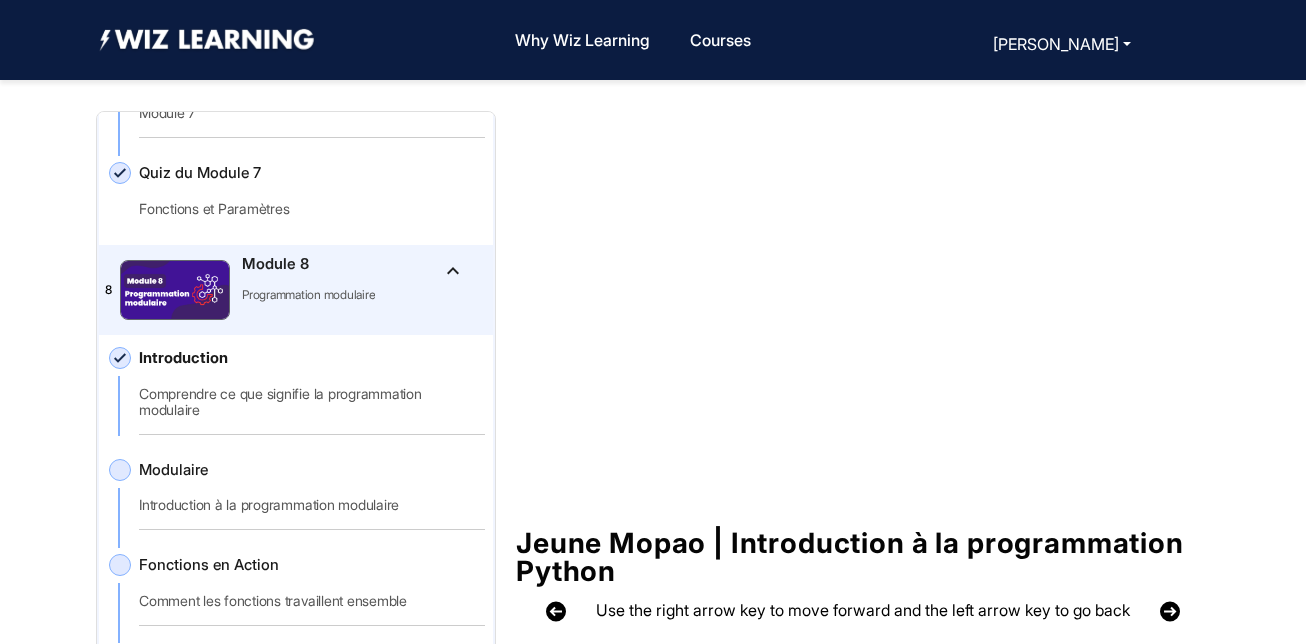 scroll, scrollTop: 0, scrollLeft: 0, axis: both 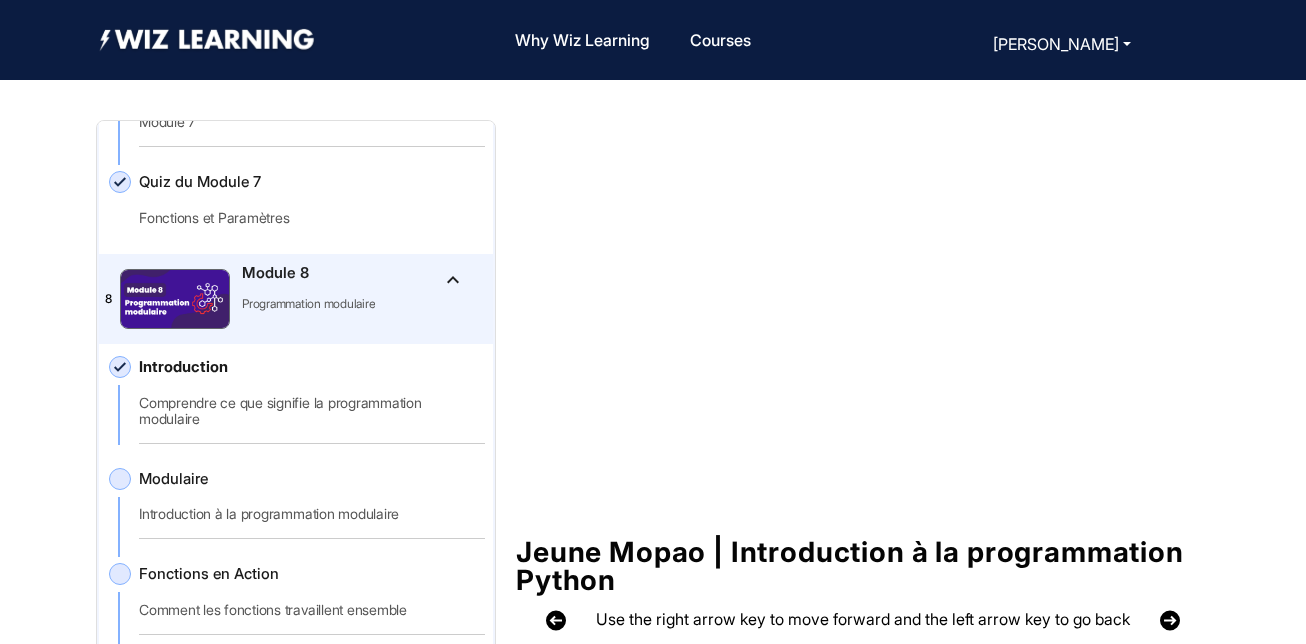 click 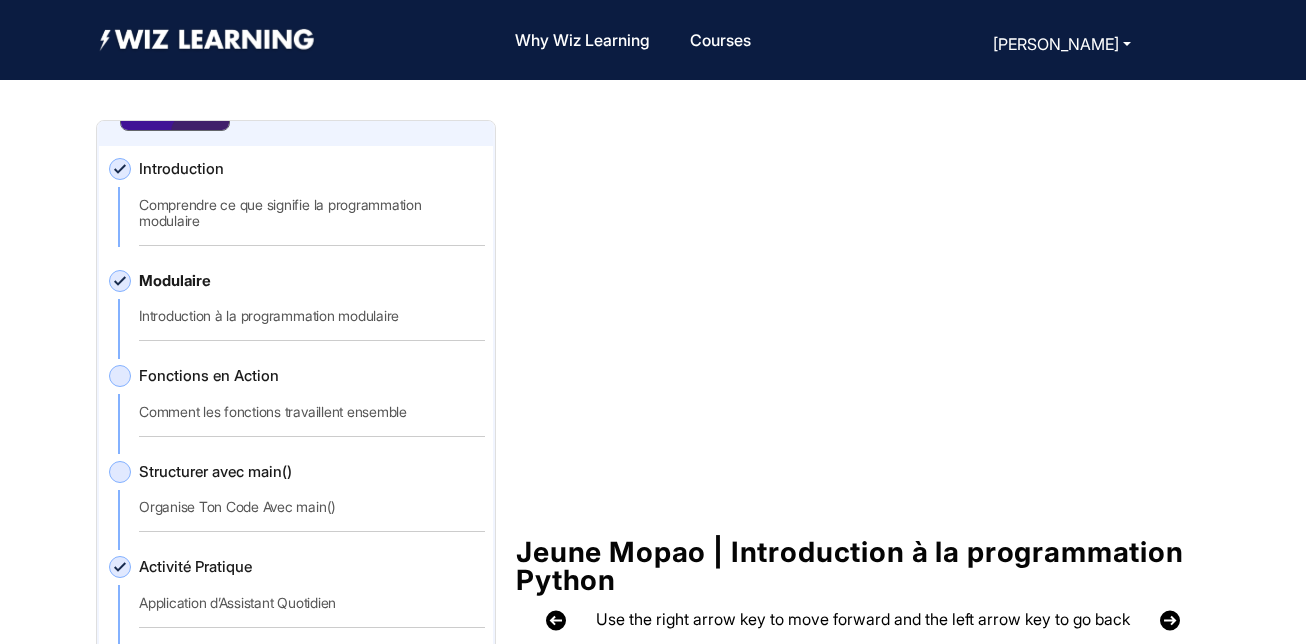 scroll, scrollTop: 1900, scrollLeft: 0, axis: vertical 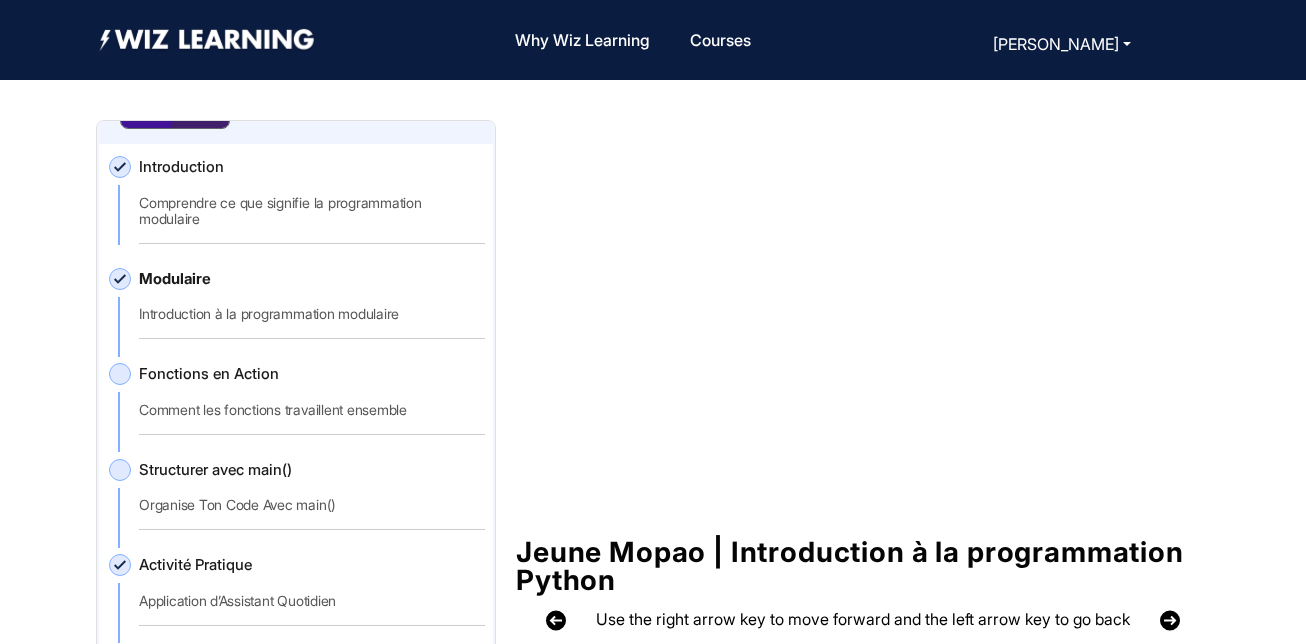 click 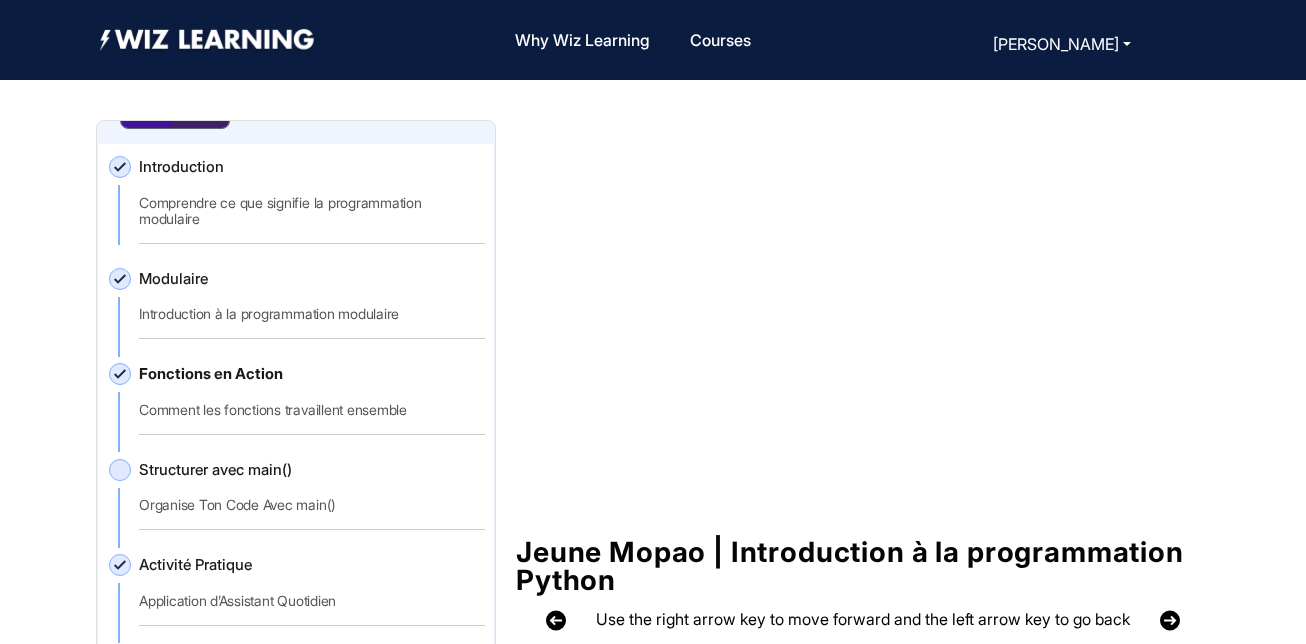 click 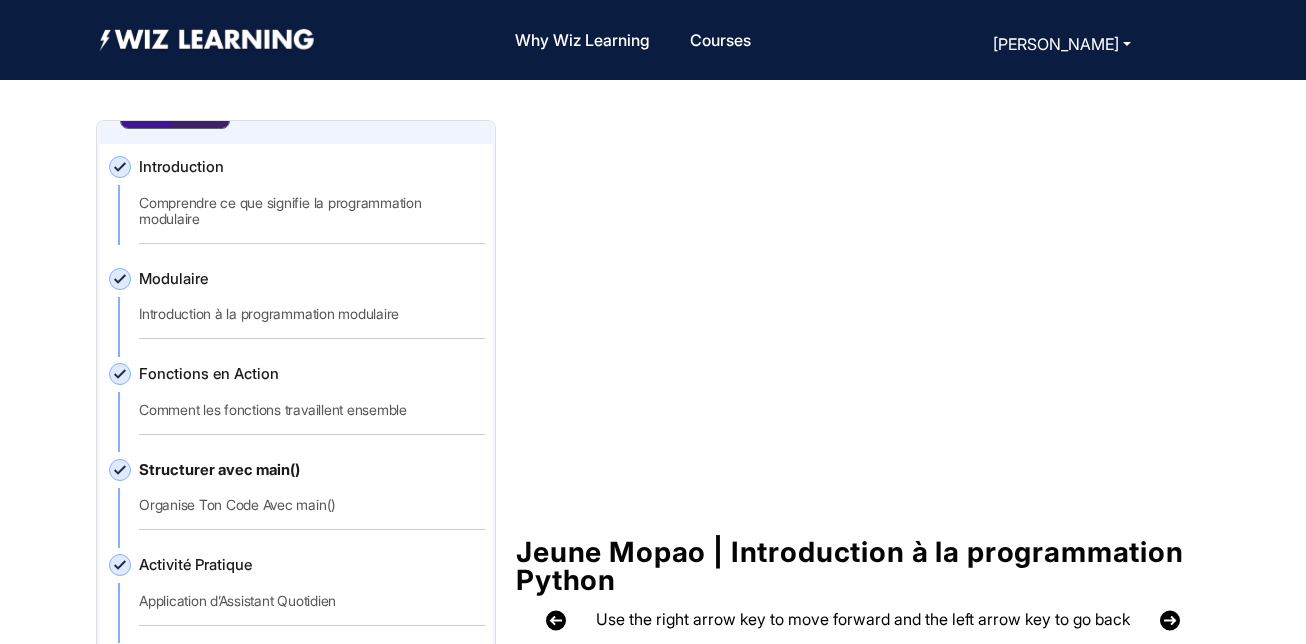 click 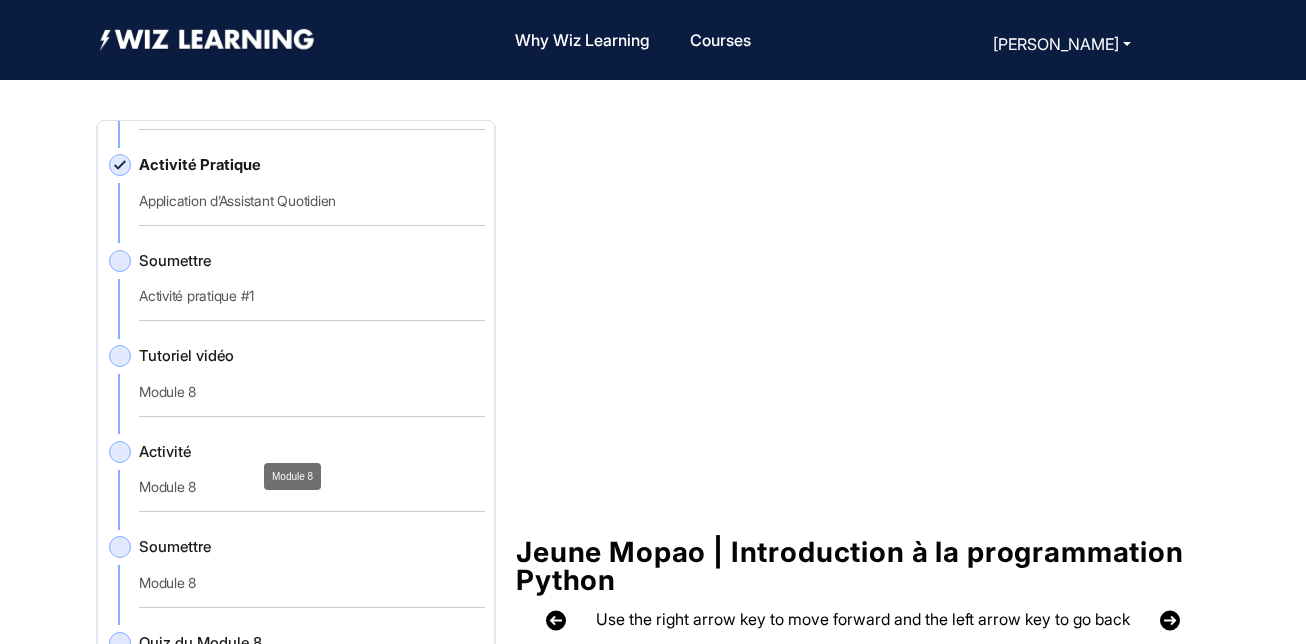 scroll, scrollTop: 2000, scrollLeft: 0, axis: vertical 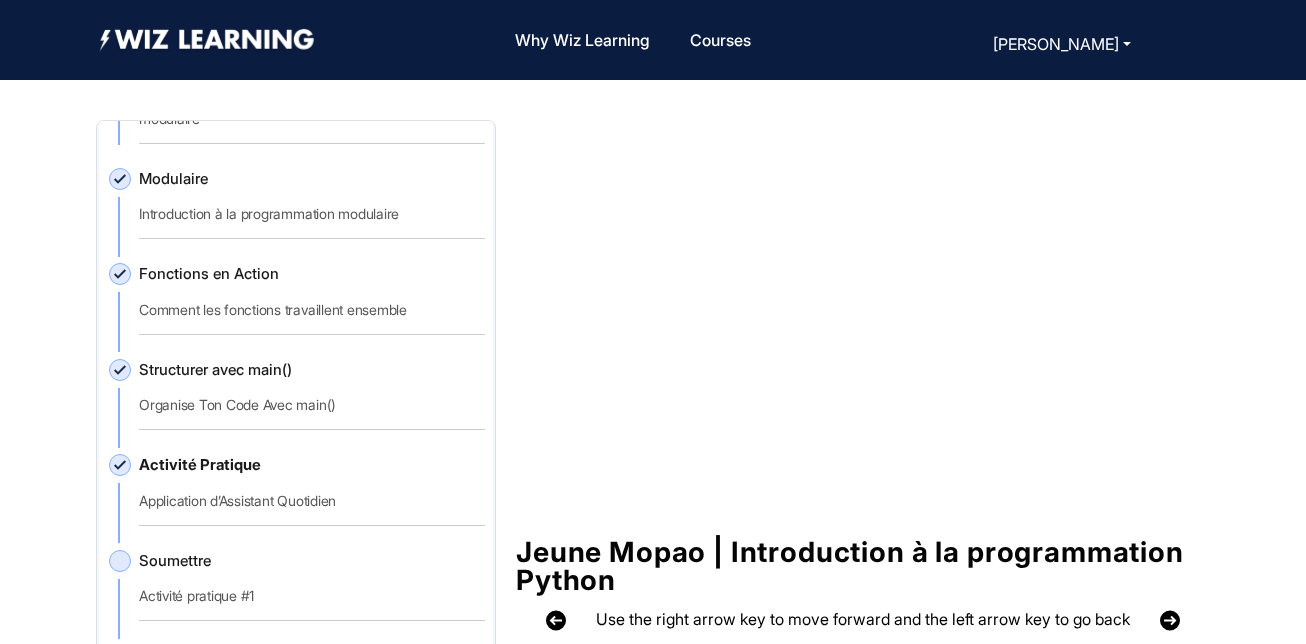 drag, startPoint x: 444, startPoint y: 452, endPoint x: 501, endPoint y: 455, distance: 57.07889 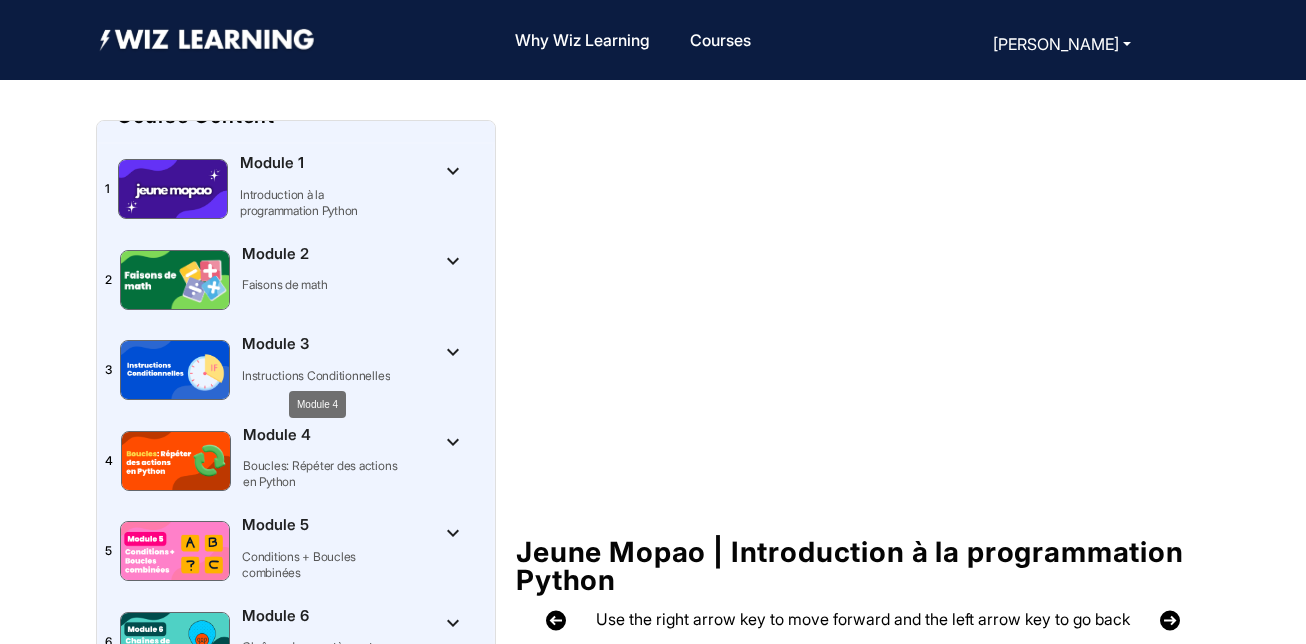 scroll, scrollTop: 0, scrollLeft: 0, axis: both 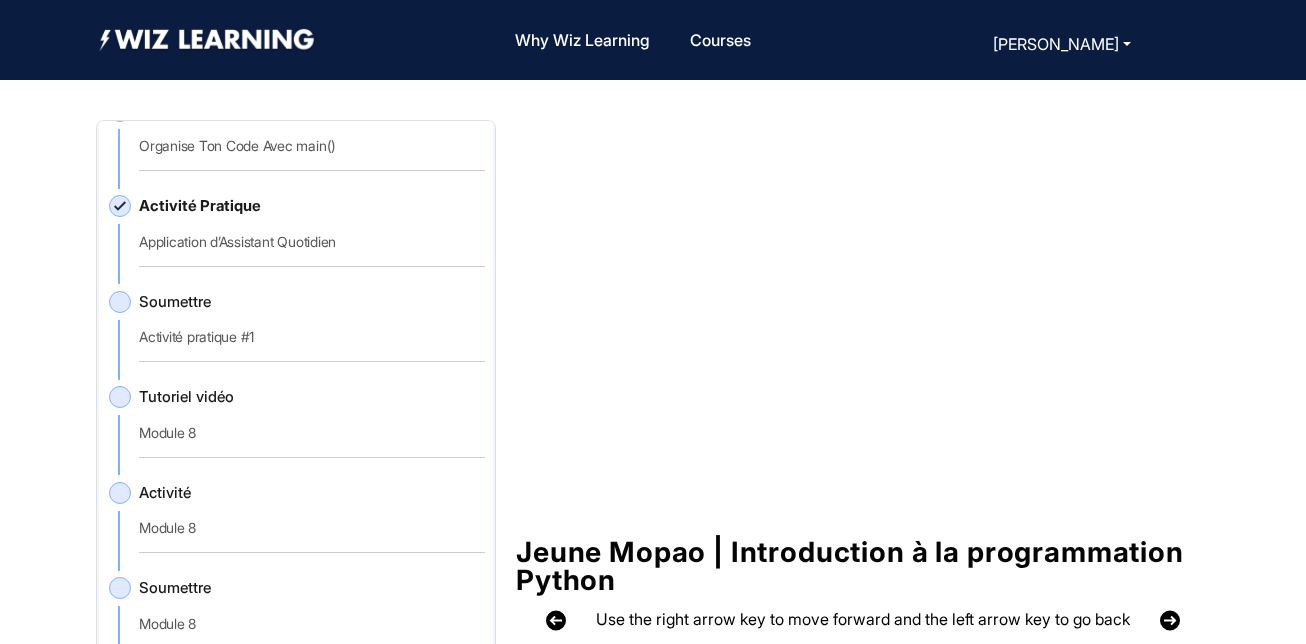 click 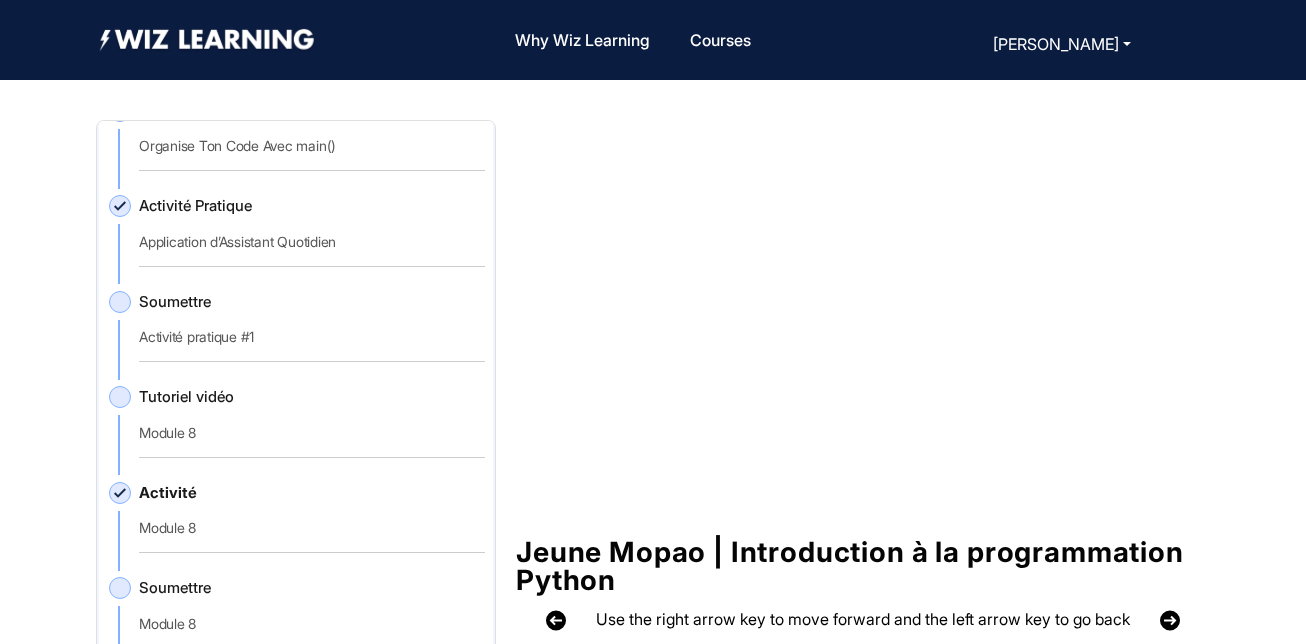 click 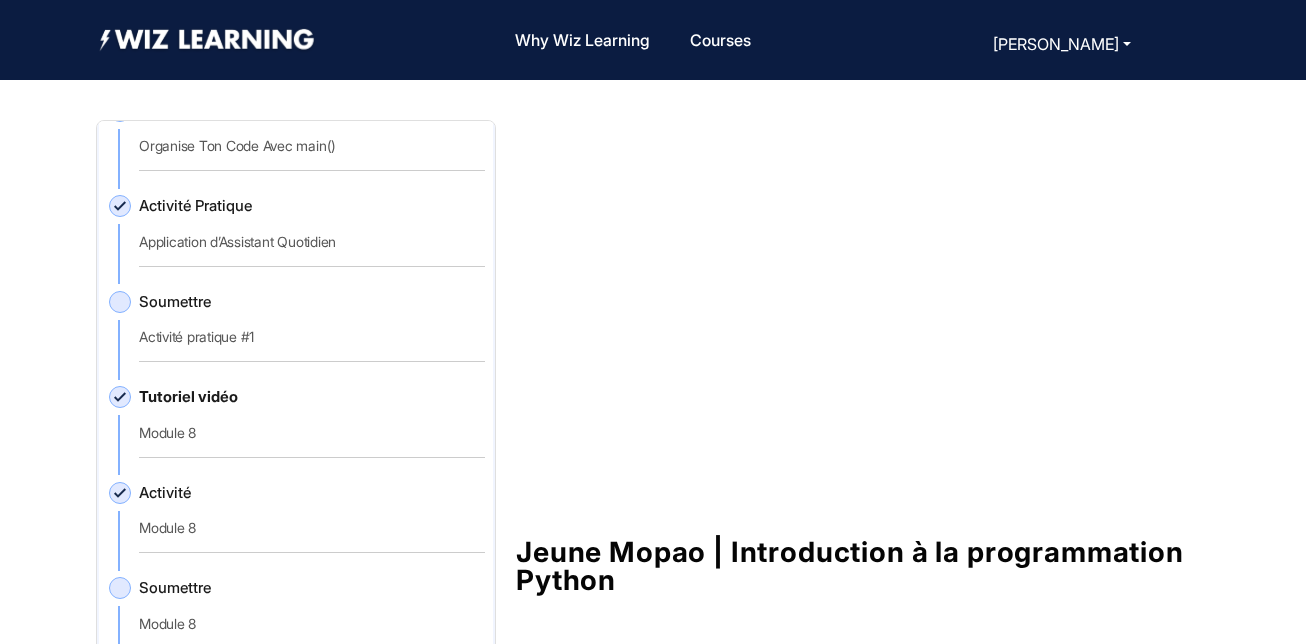 click 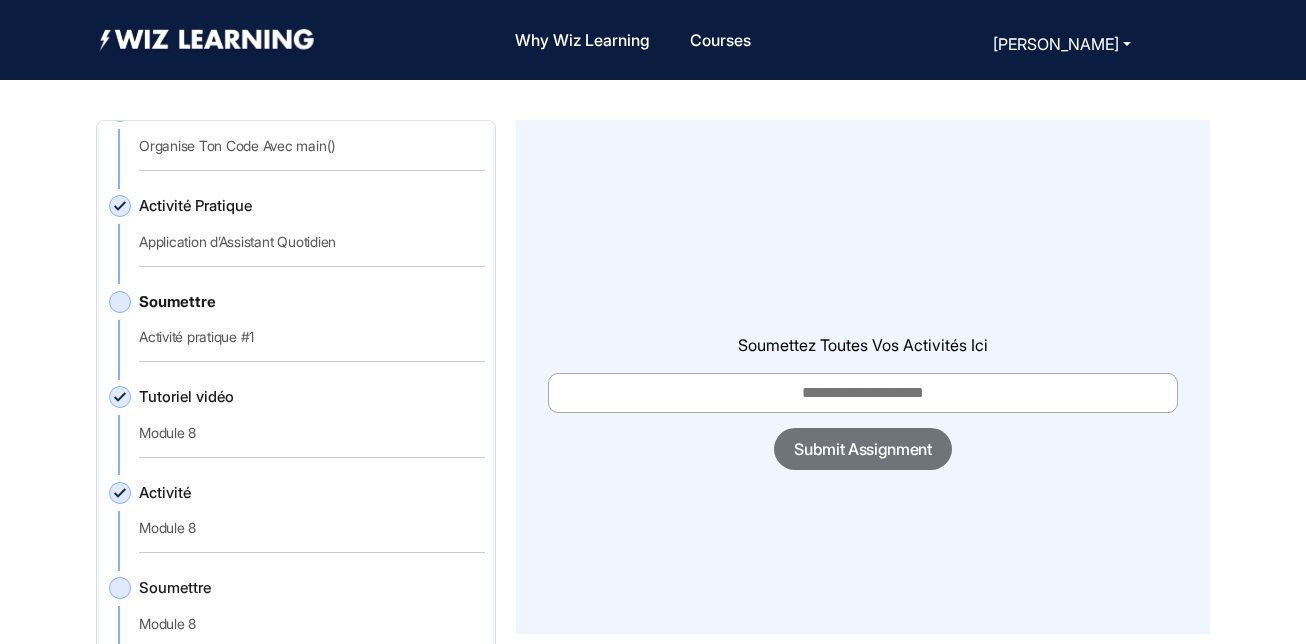 click at bounding box center [863, 393] 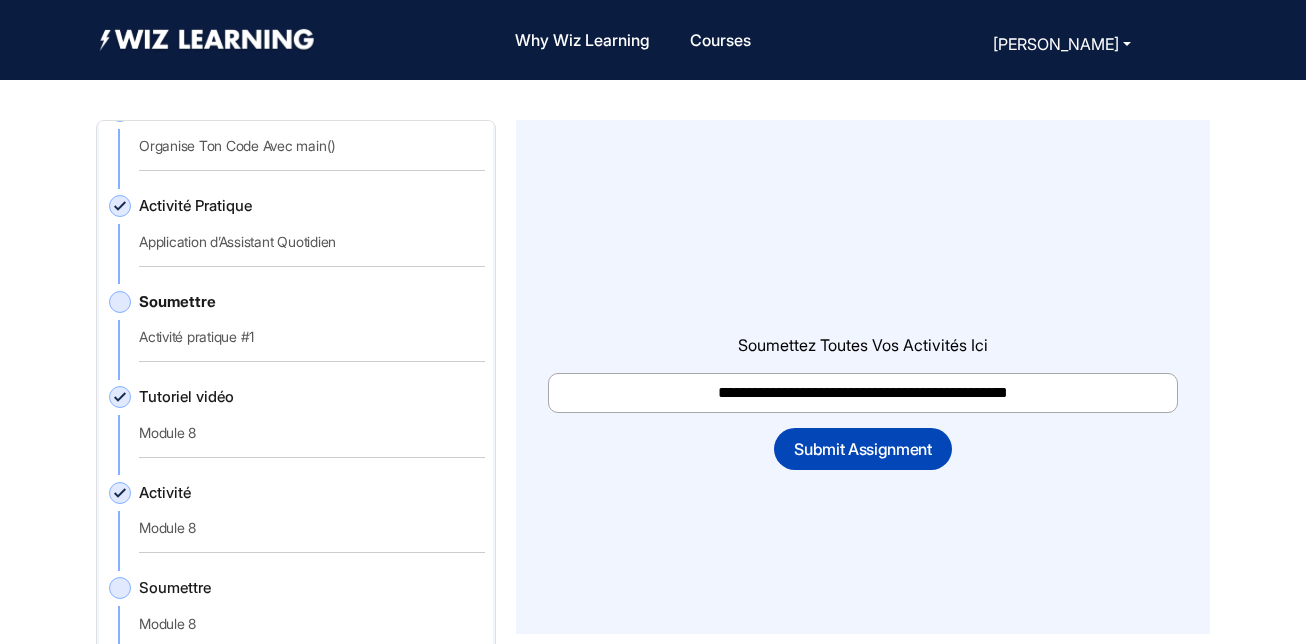 type on "**********" 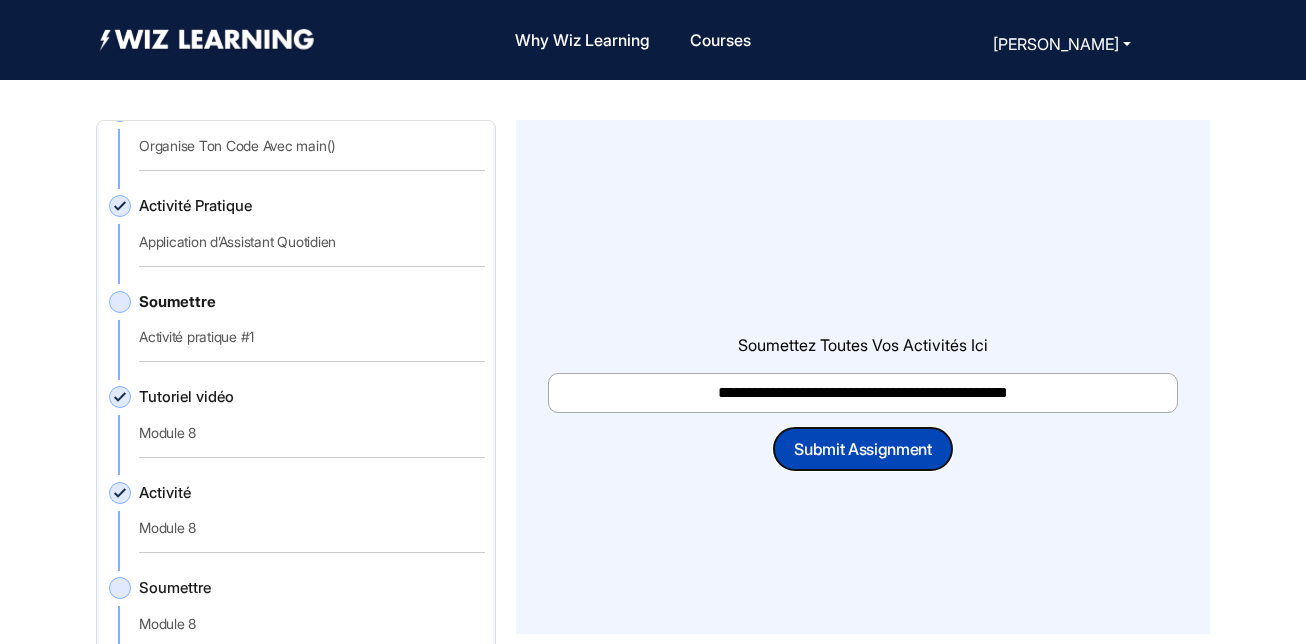click on "Submit Assignment" at bounding box center [863, 449] 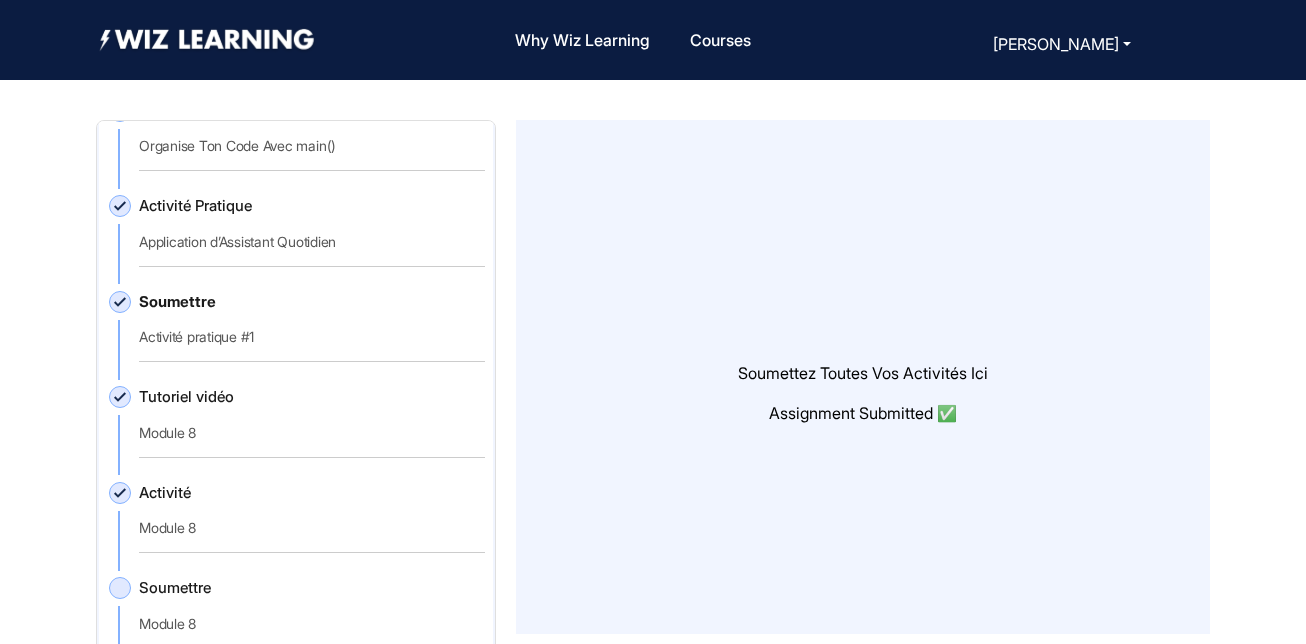 click 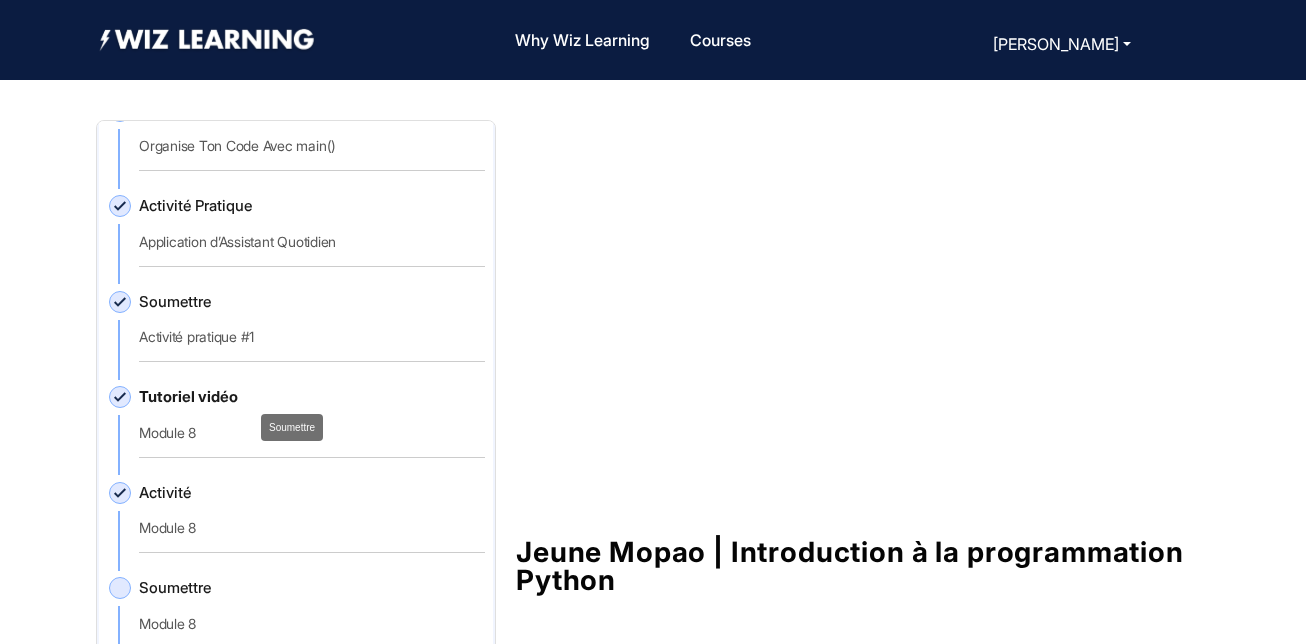 scroll, scrollTop: 2459, scrollLeft: 0, axis: vertical 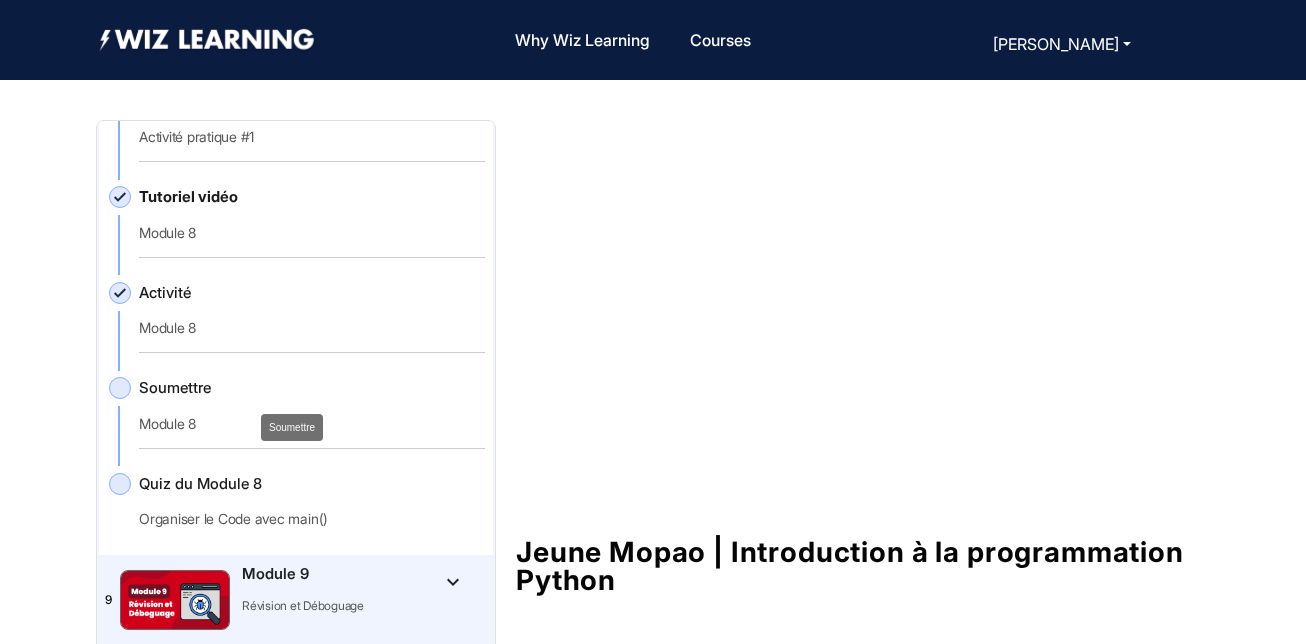 click on "Soumettre" 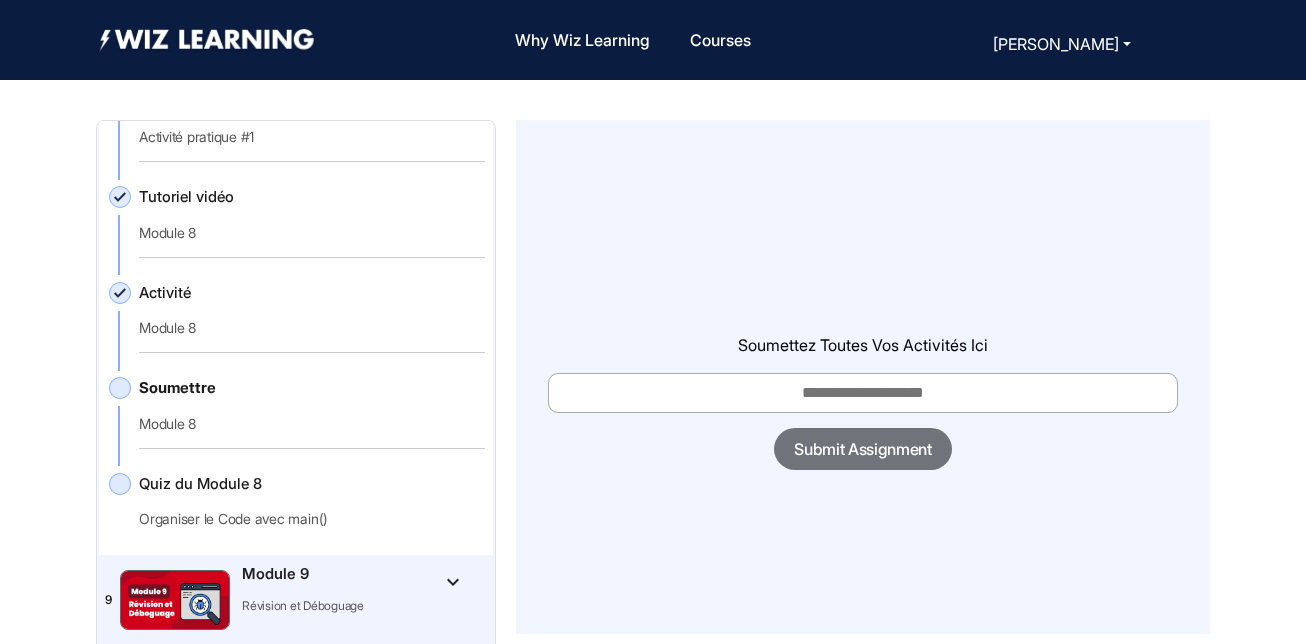 click at bounding box center (863, 393) 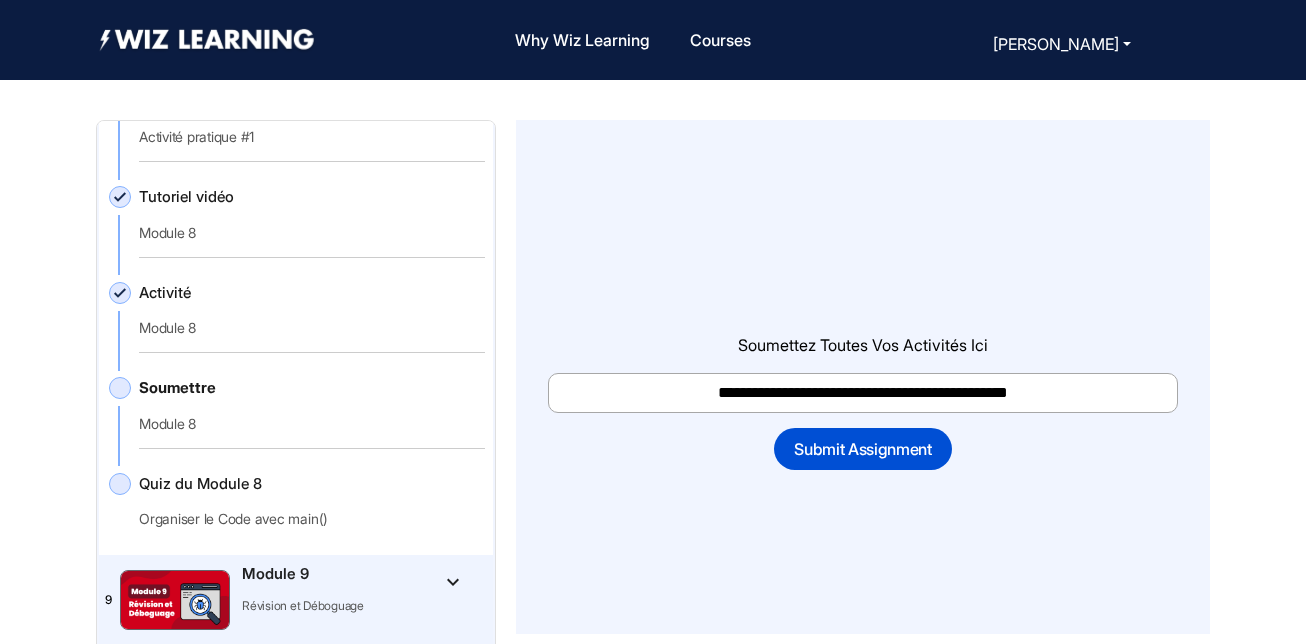 type on "**********" 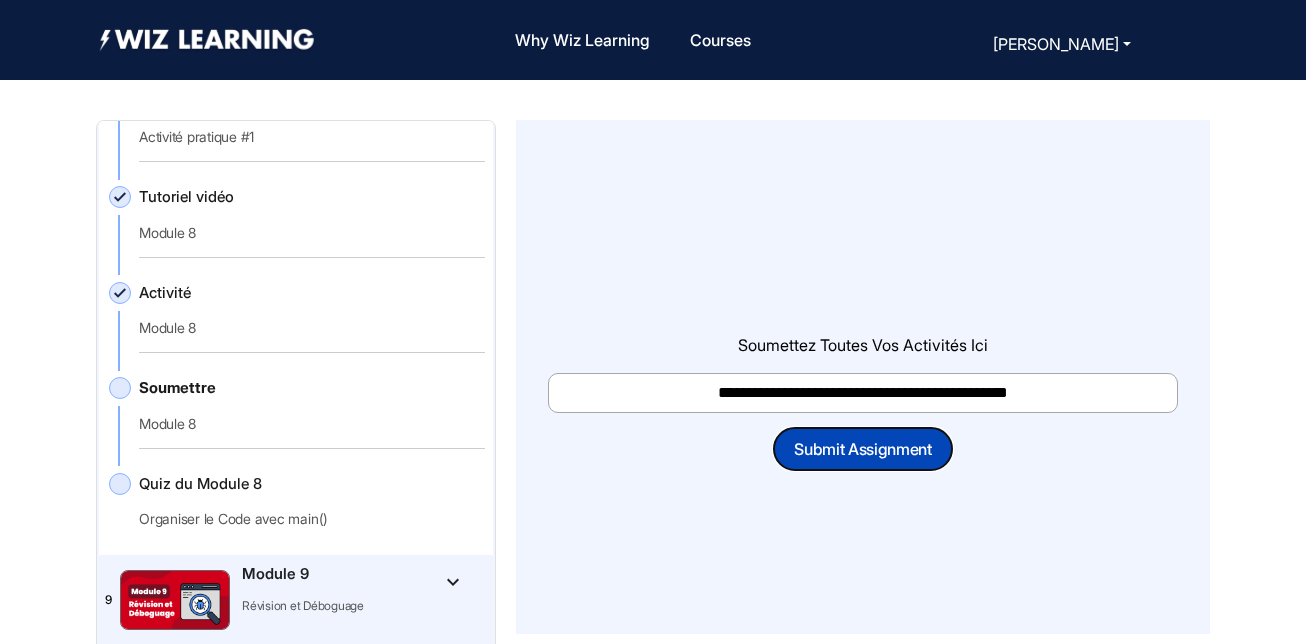 drag, startPoint x: 659, startPoint y: 418, endPoint x: 835, endPoint y: 454, distance: 179.64409 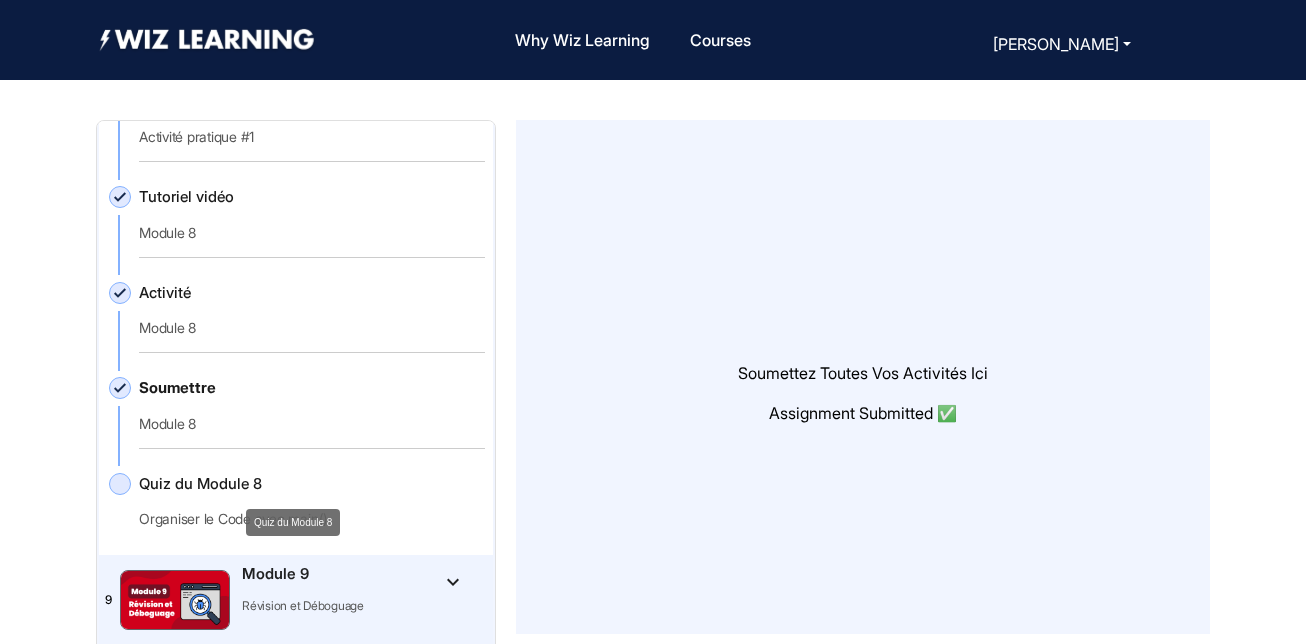 click on "Quiz du Module 8" 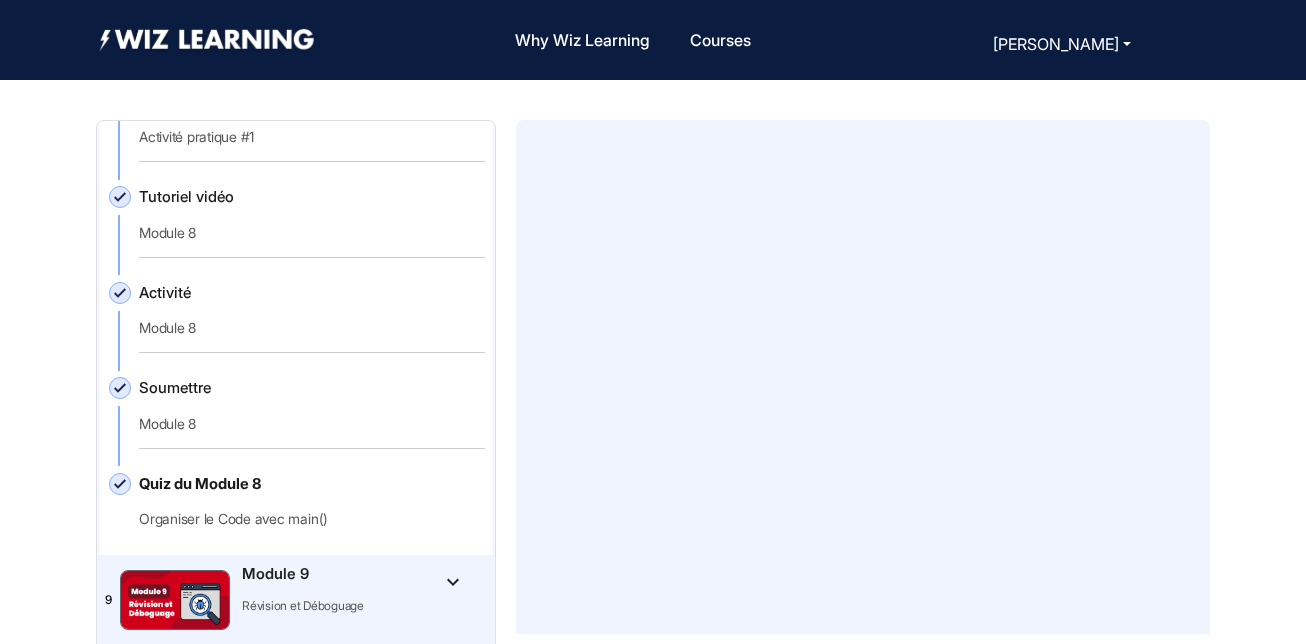 scroll, scrollTop: 20, scrollLeft: 0, axis: vertical 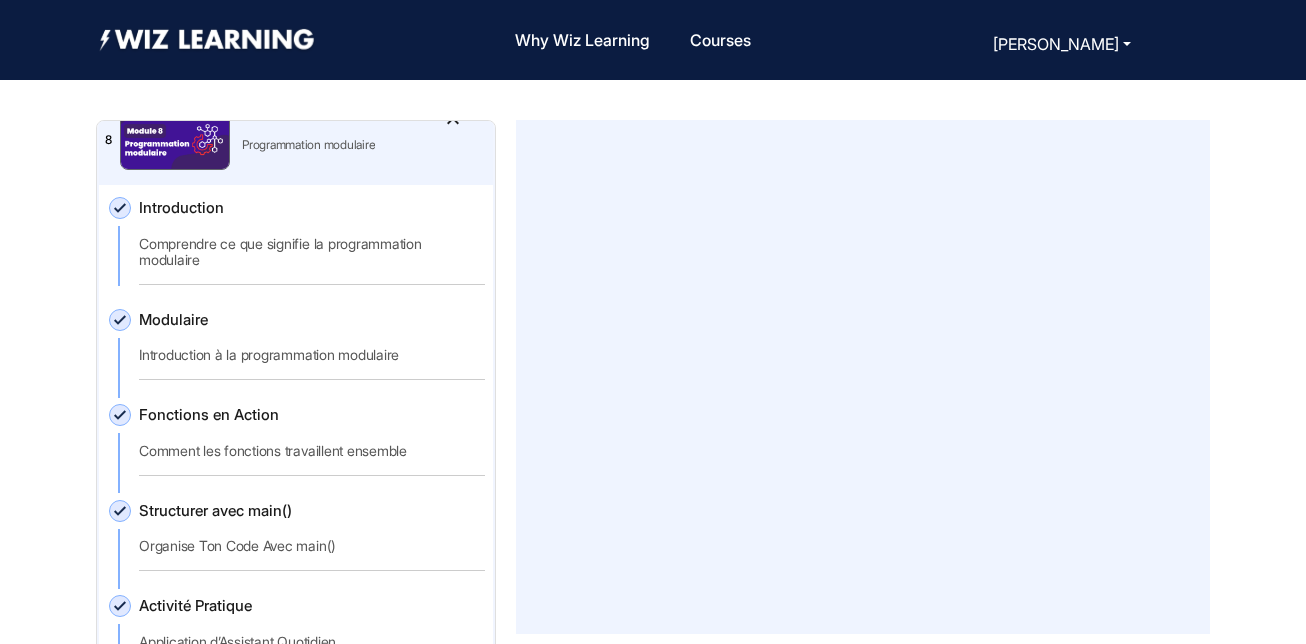 click on "Structurer avec main()   Organise Ton Code Avec main()" 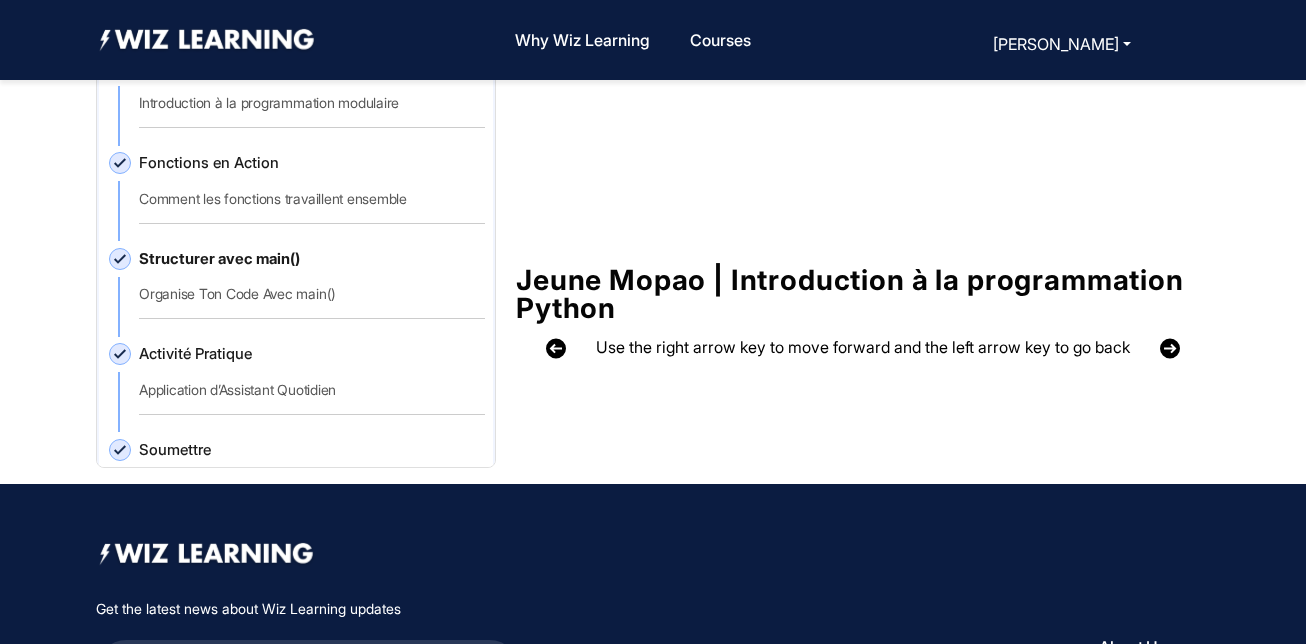 scroll, scrollTop: 300, scrollLeft: 0, axis: vertical 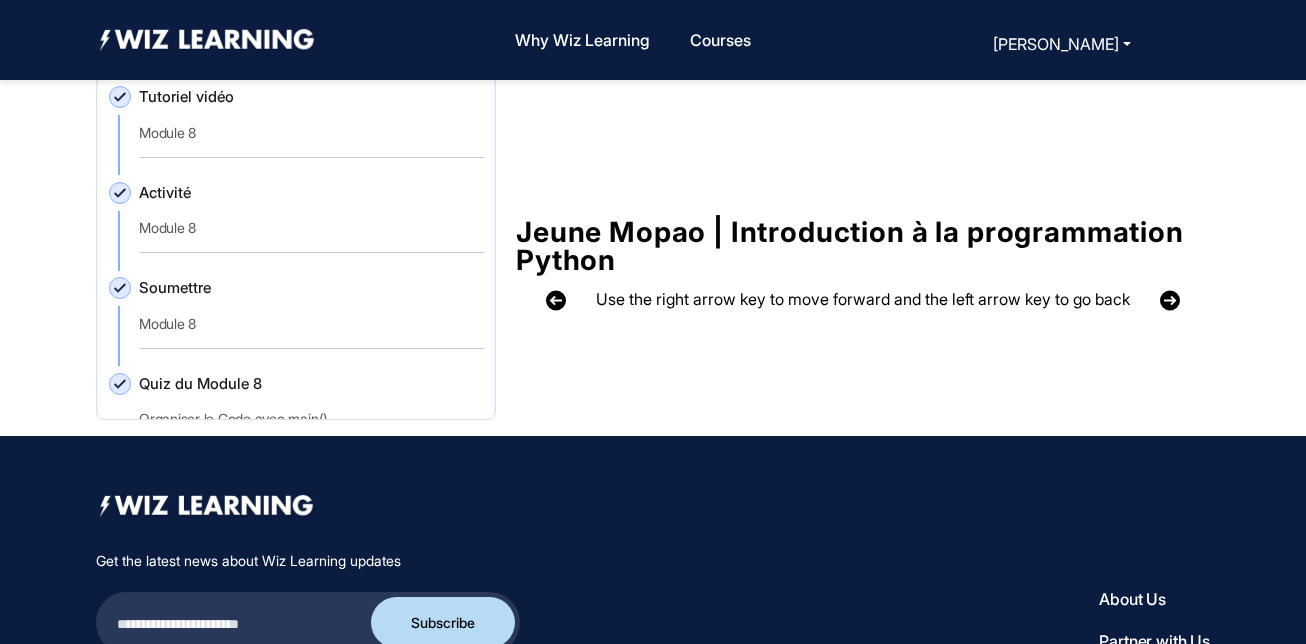 click on "Quiz du Module 8   Organiser le Code avec main()" 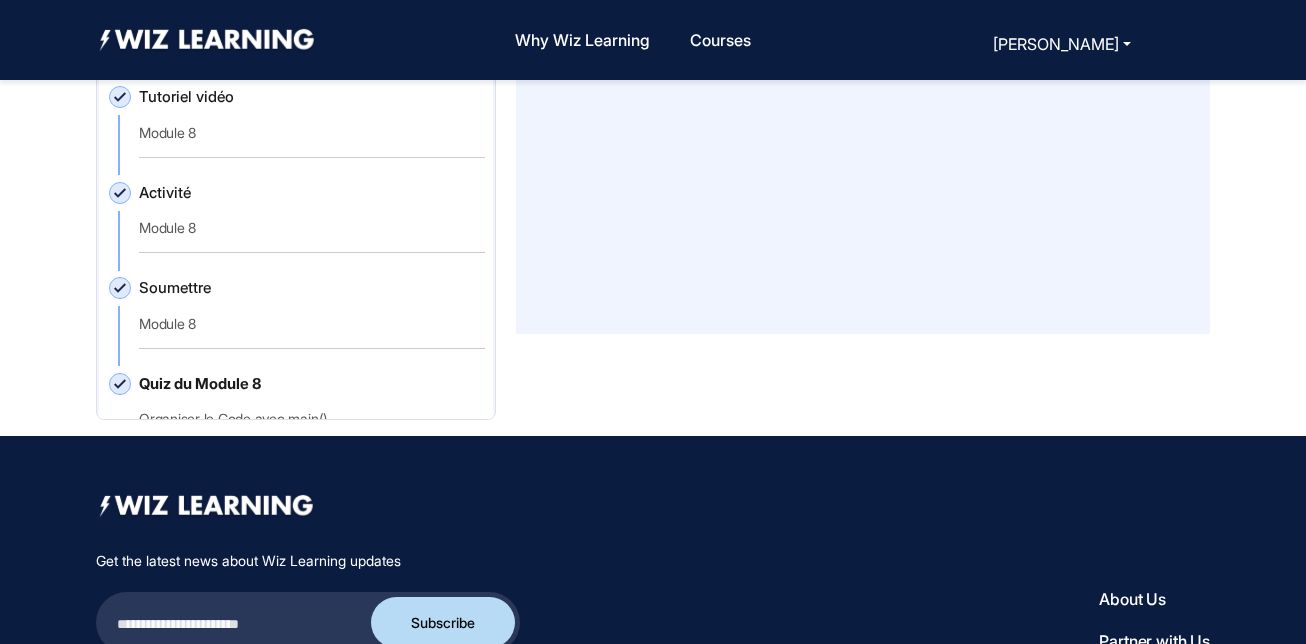 scroll, scrollTop: 120, scrollLeft: 0, axis: vertical 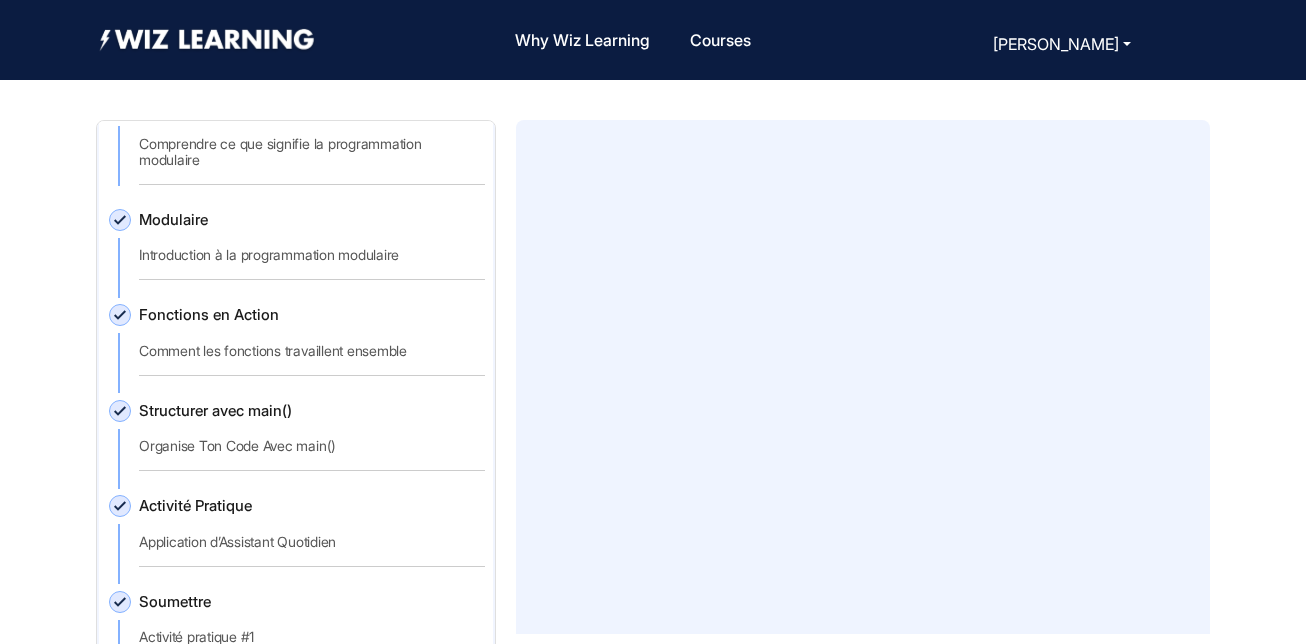 click on "Structurer avec main()   Organise Ton Code Avec main()" 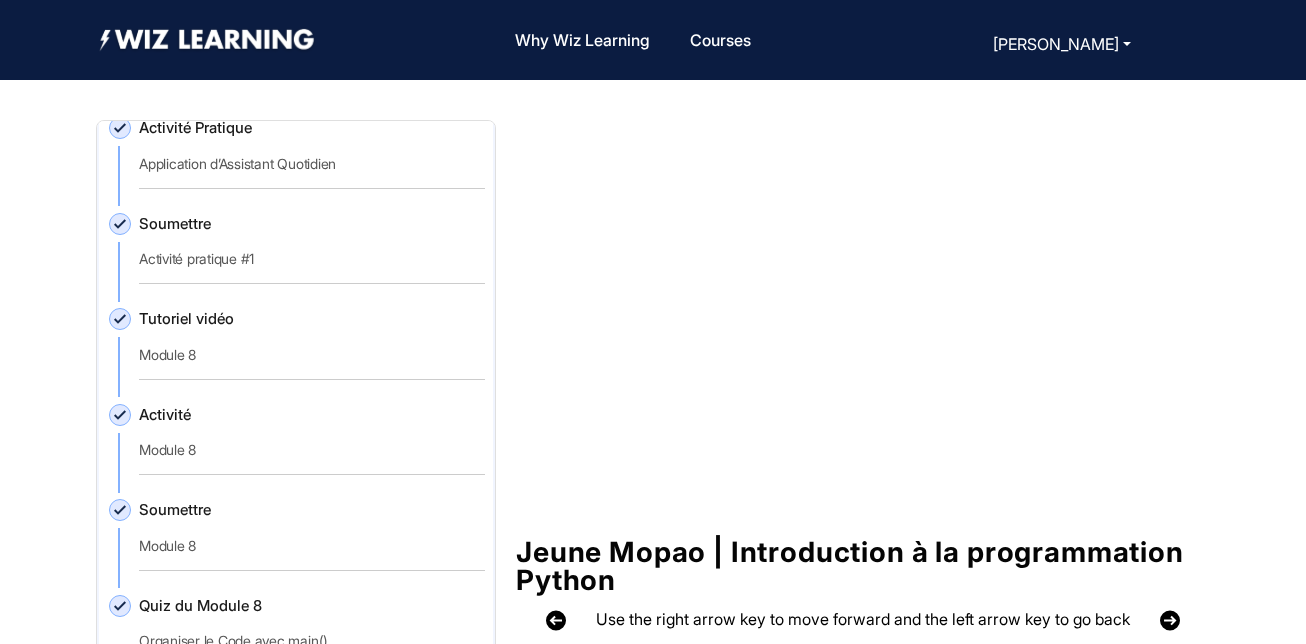 scroll, scrollTop: 2459, scrollLeft: 0, axis: vertical 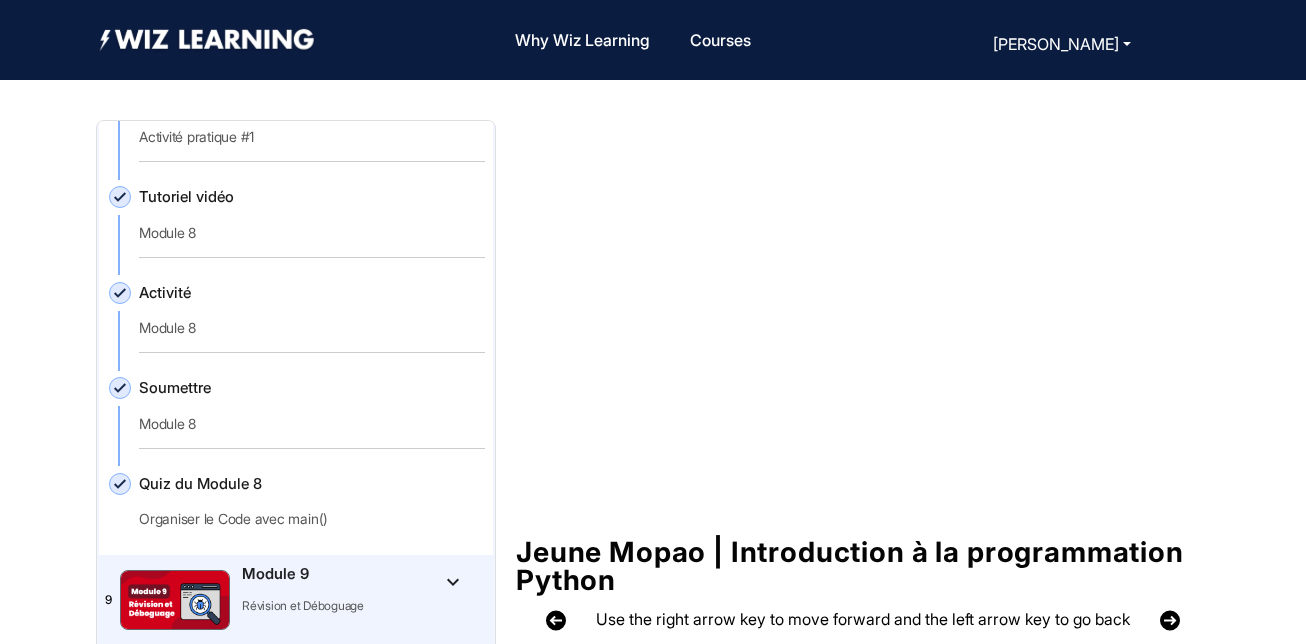 click on "Quiz du Module 8   Organiser le Code avec main()" 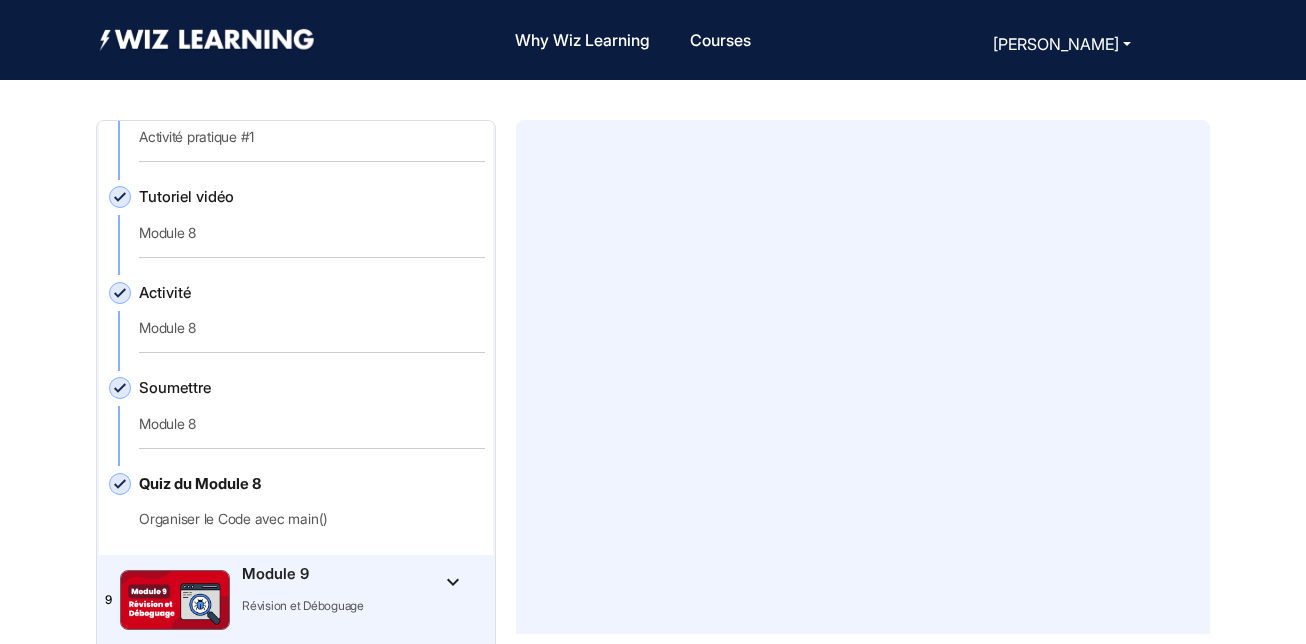 scroll, scrollTop: 20, scrollLeft: 0, axis: vertical 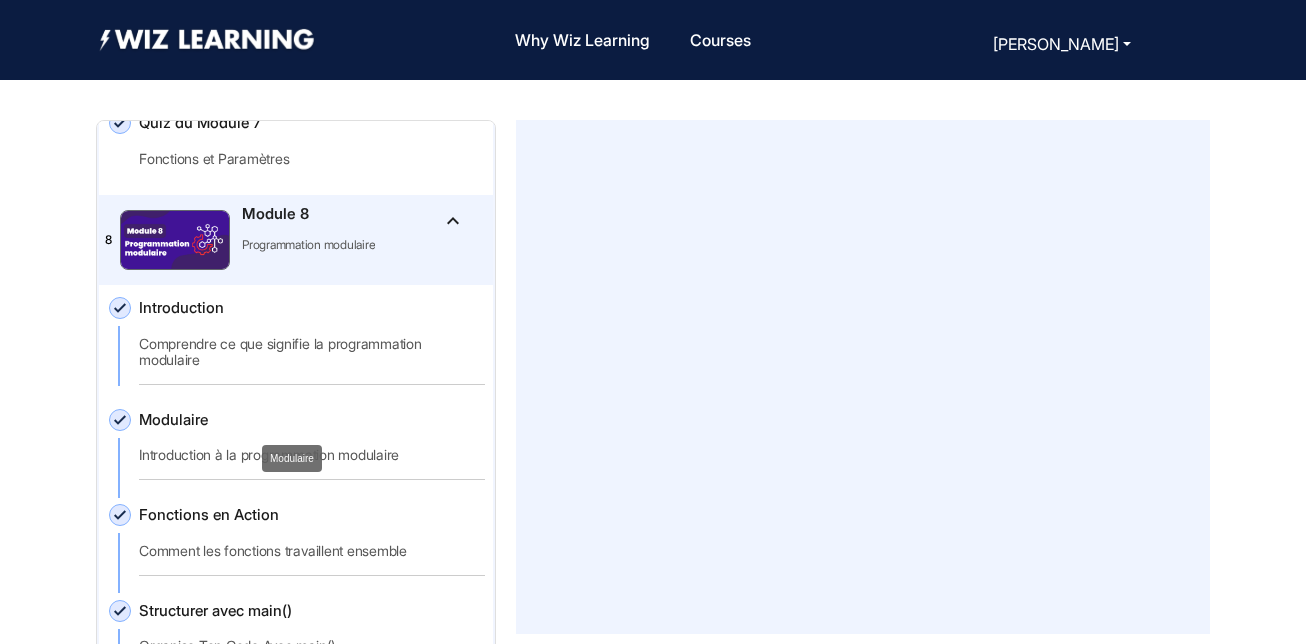 click on "Modulaire" 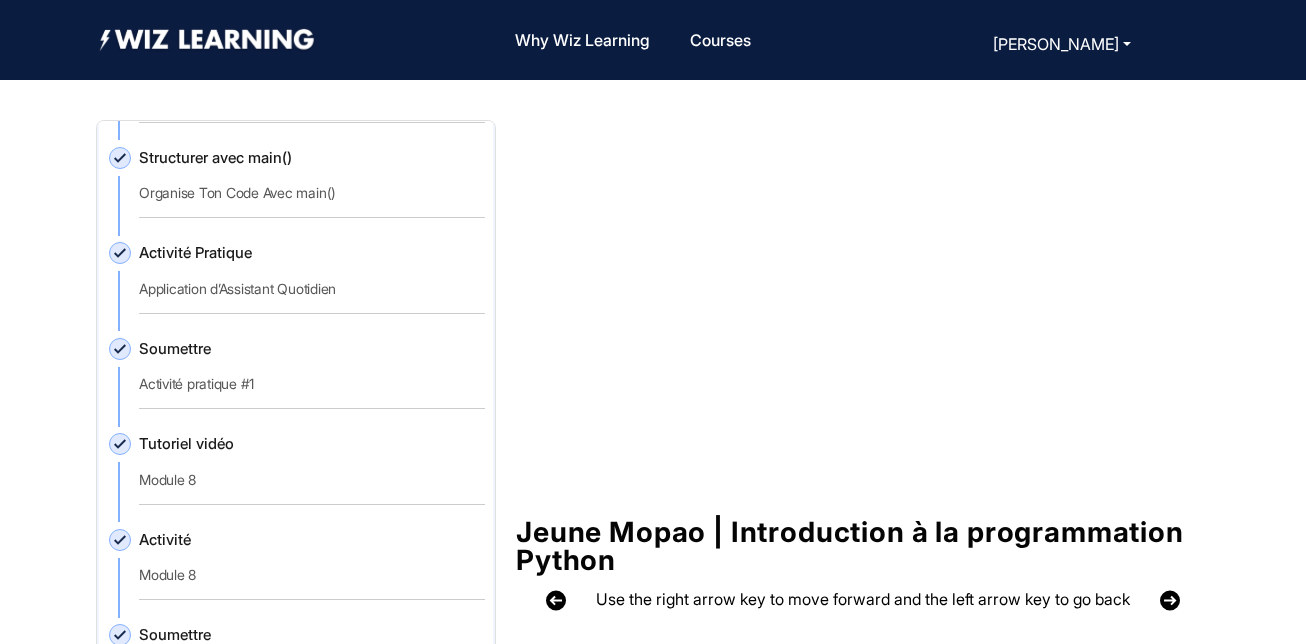 scroll, scrollTop: 2259, scrollLeft: 0, axis: vertical 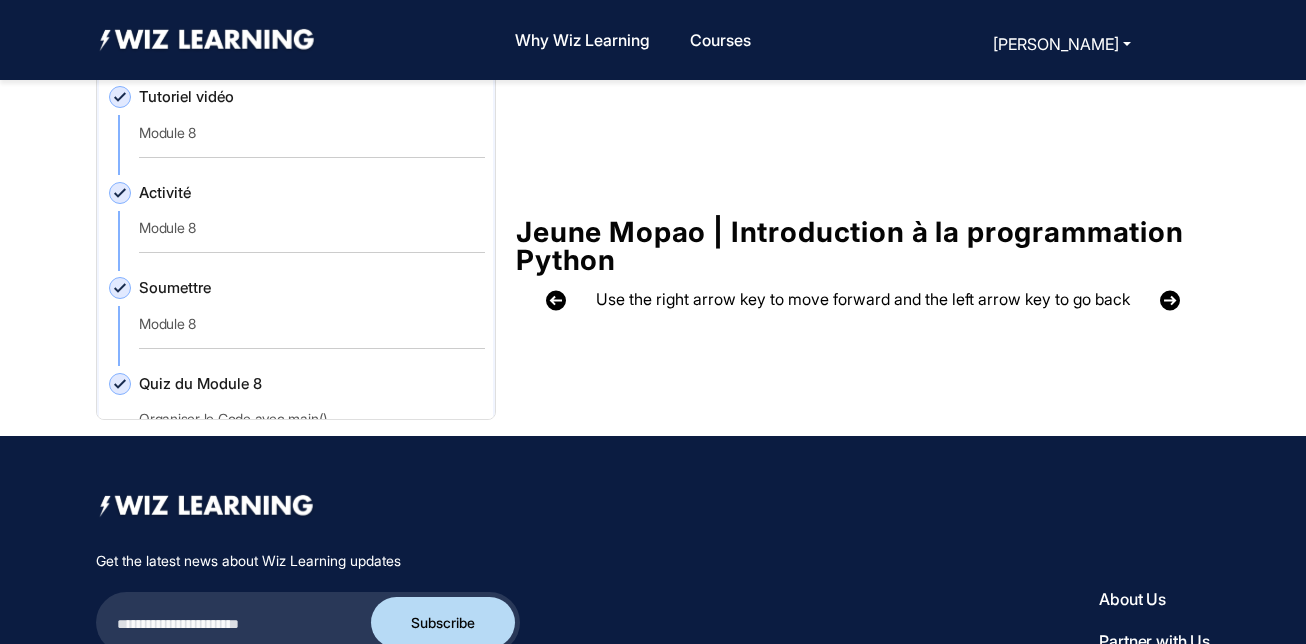 click 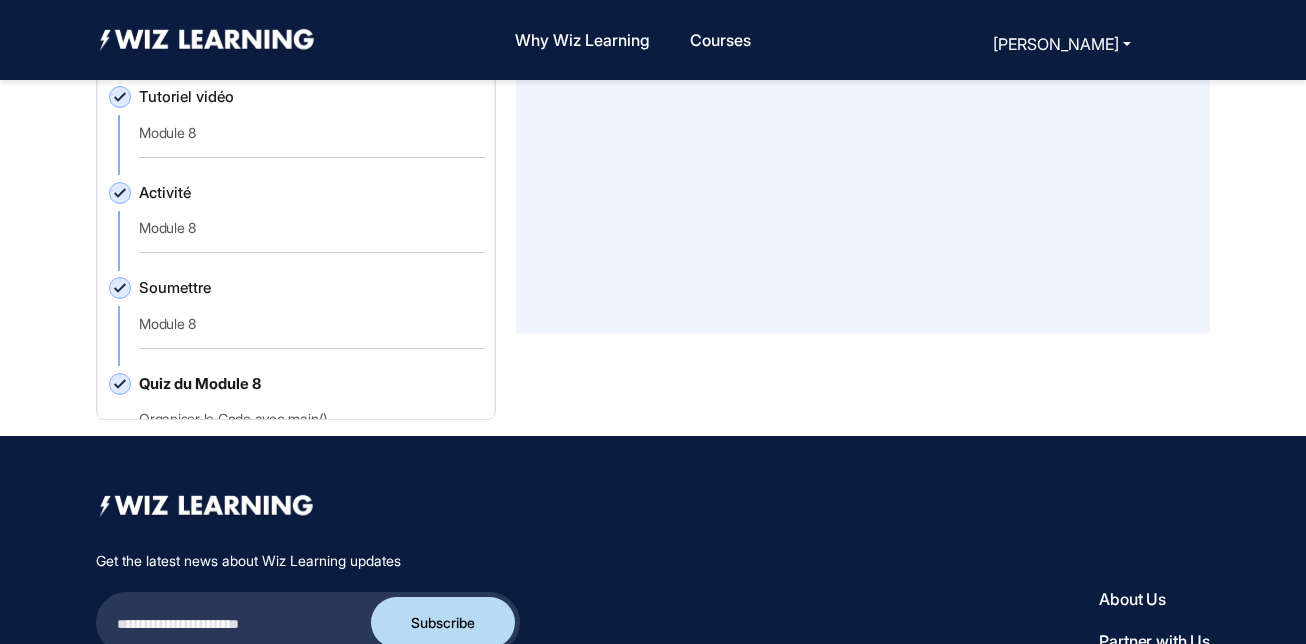 scroll, scrollTop: 120, scrollLeft: 0, axis: vertical 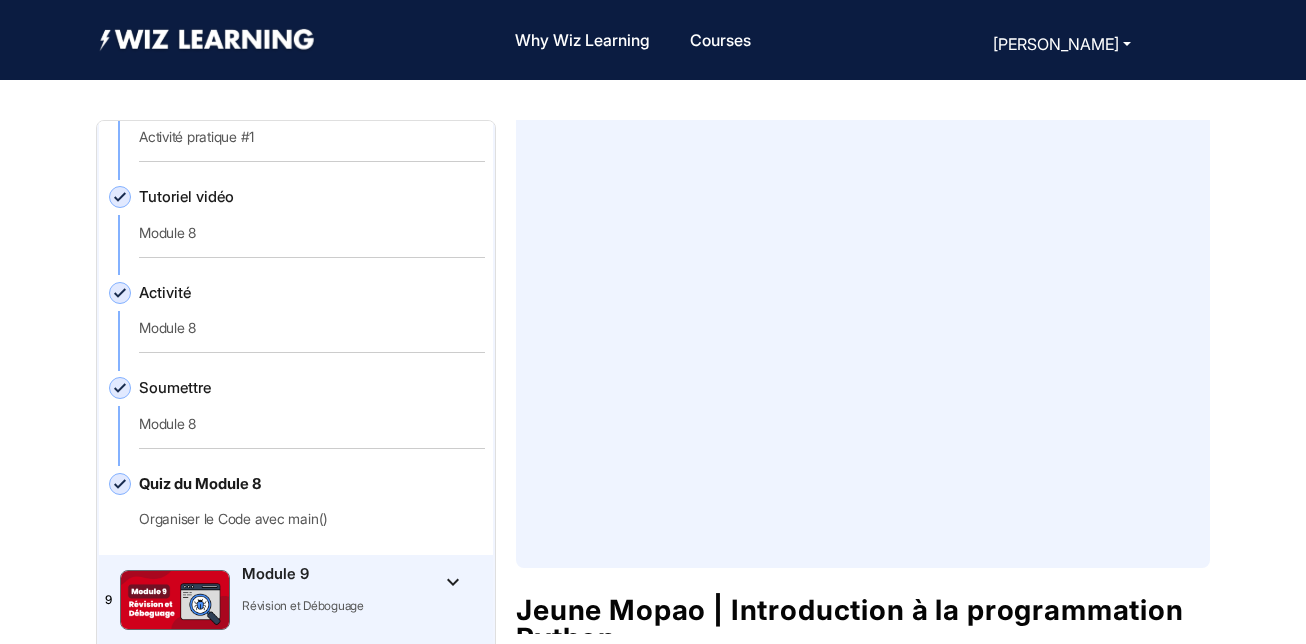 click 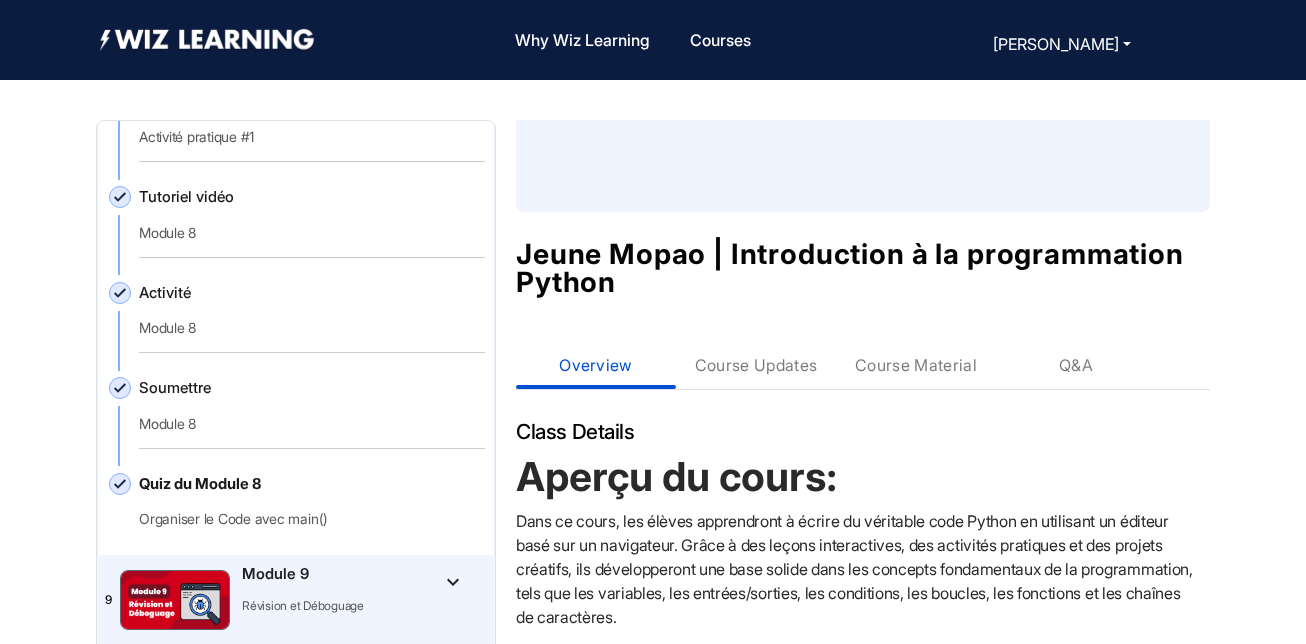 scroll, scrollTop: 522, scrollLeft: 0, axis: vertical 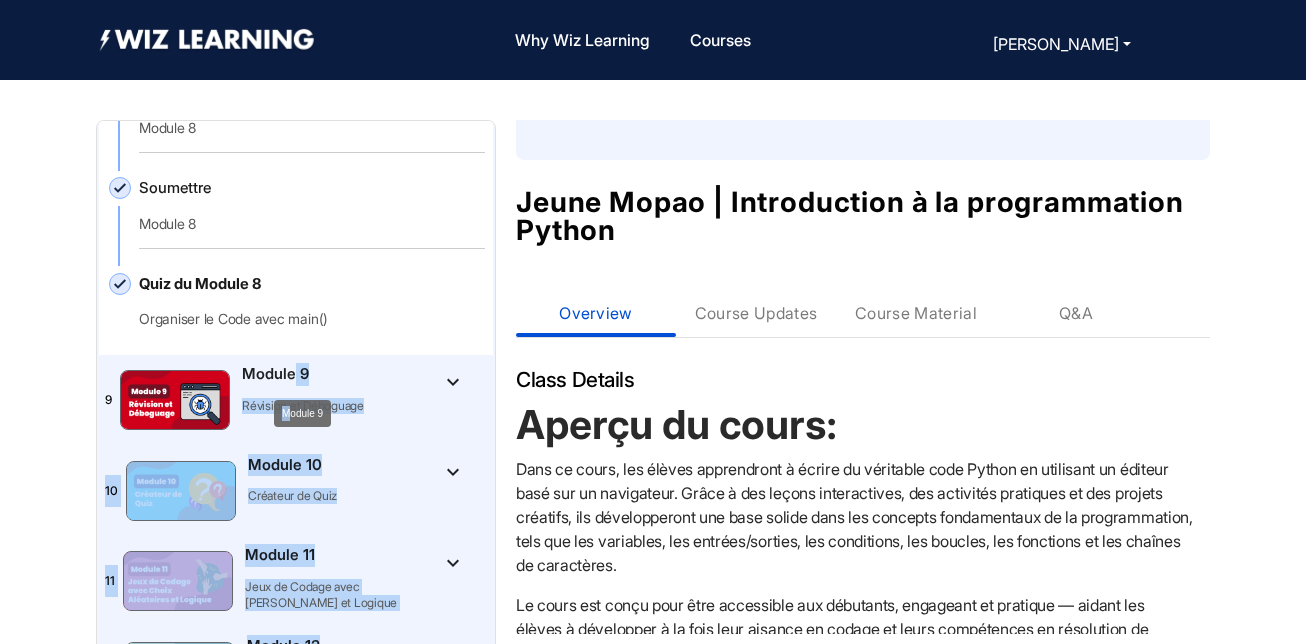 click on "Why Wiz Learning  Programs Courses  [PERSON_NAME]   Dashboard   Sign Out   [PERSON_NAME]   Dashboard   Sign Out
Jeune Mopao | Introduction à la programmation Python Course Content Overview Course Updates Course Material Q&A Class Details Aperçu du cours: Dans ce cours, les élèves apprendront à écrire du véritable code Python en utilisant un éditeur basé sur un navigateur. Grâce à des leçons interactives, des activités pratiques et des projets créatifs, ils développeront une base solide dans les concepts fondamentaux de la programmation, tels que les variables, les entrées/sorties, les conditions, les boucles, les fonctions et les chaînes de caractères. À la fin du cours, les élèves seront capables d’écrire et de déboguer des programmes Python, de créer des jeux et des applications simples, et d’utiliser Python en toute confiance pour résoudre des problèmes. Supply Checklist Outils et plateformes Plateforme d’apprentissage Wiz Course Content  1   2   3" at bounding box center [653, 671] 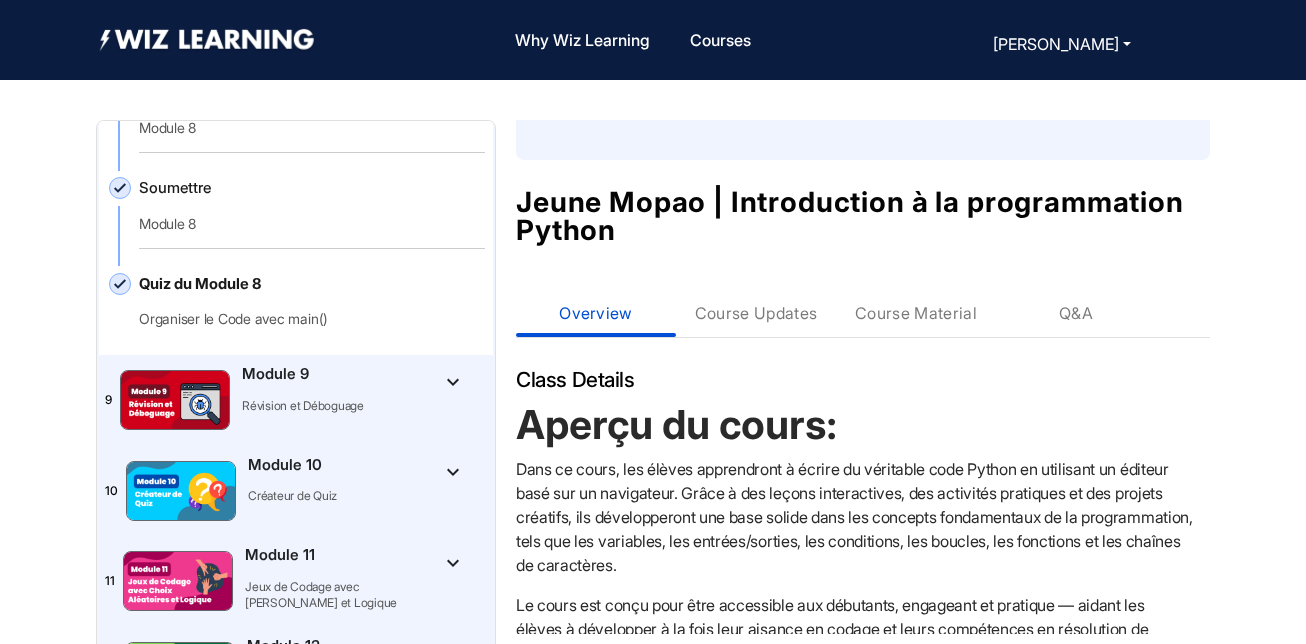 click on "Class Details" at bounding box center [855, 379] 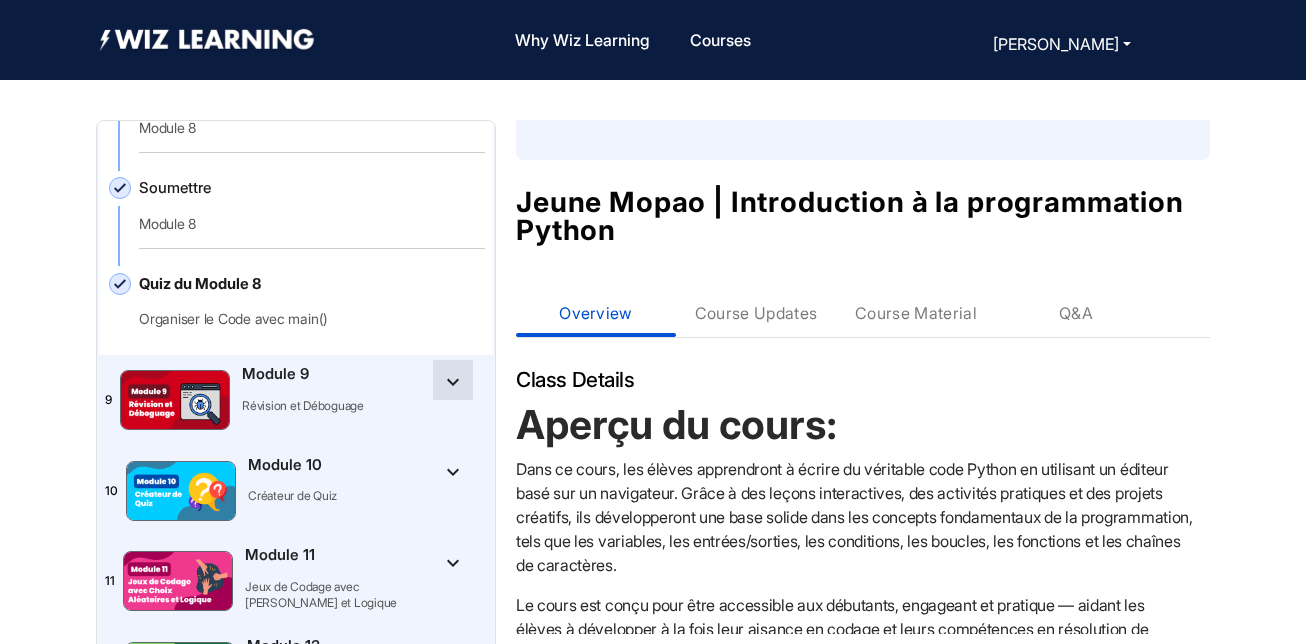 click on "keyboard_arrow_down" 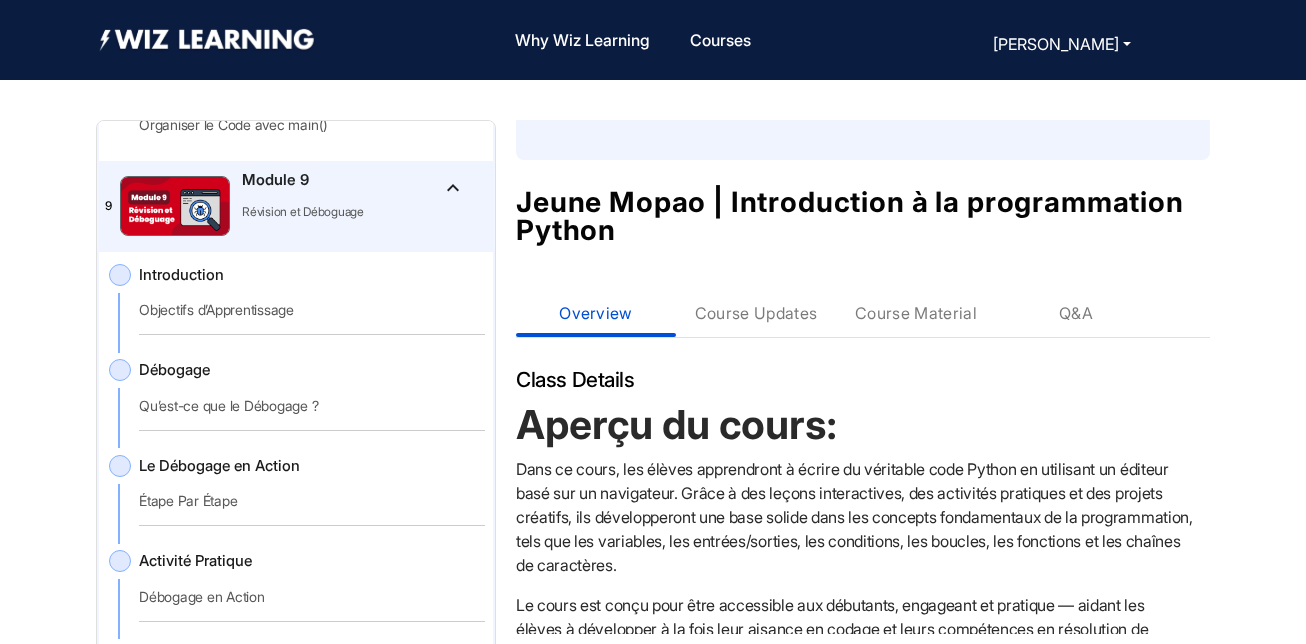 scroll, scrollTop: 2713, scrollLeft: 0, axis: vertical 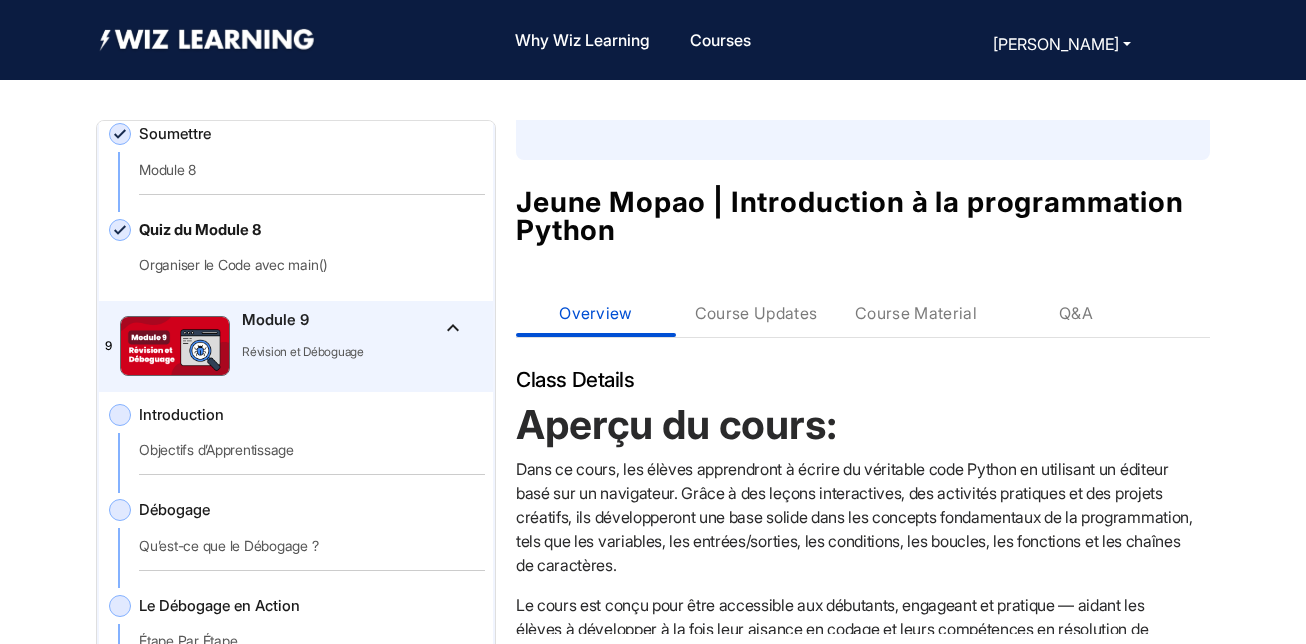 click 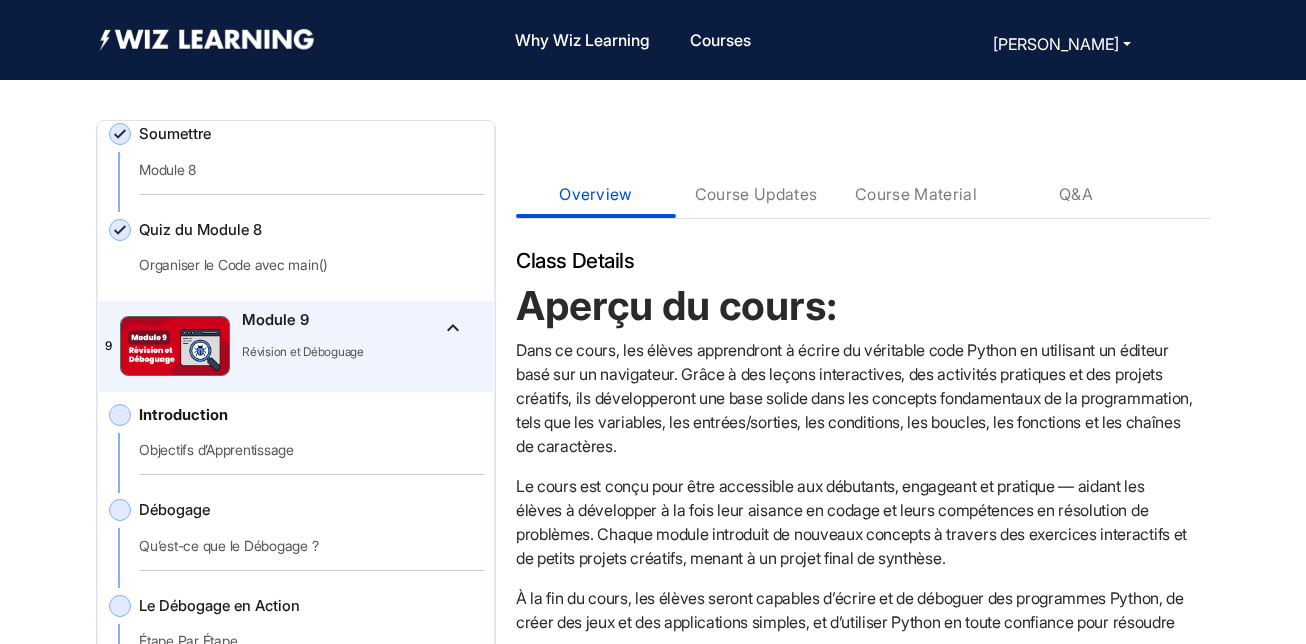 scroll, scrollTop: 0, scrollLeft: 0, axis: both 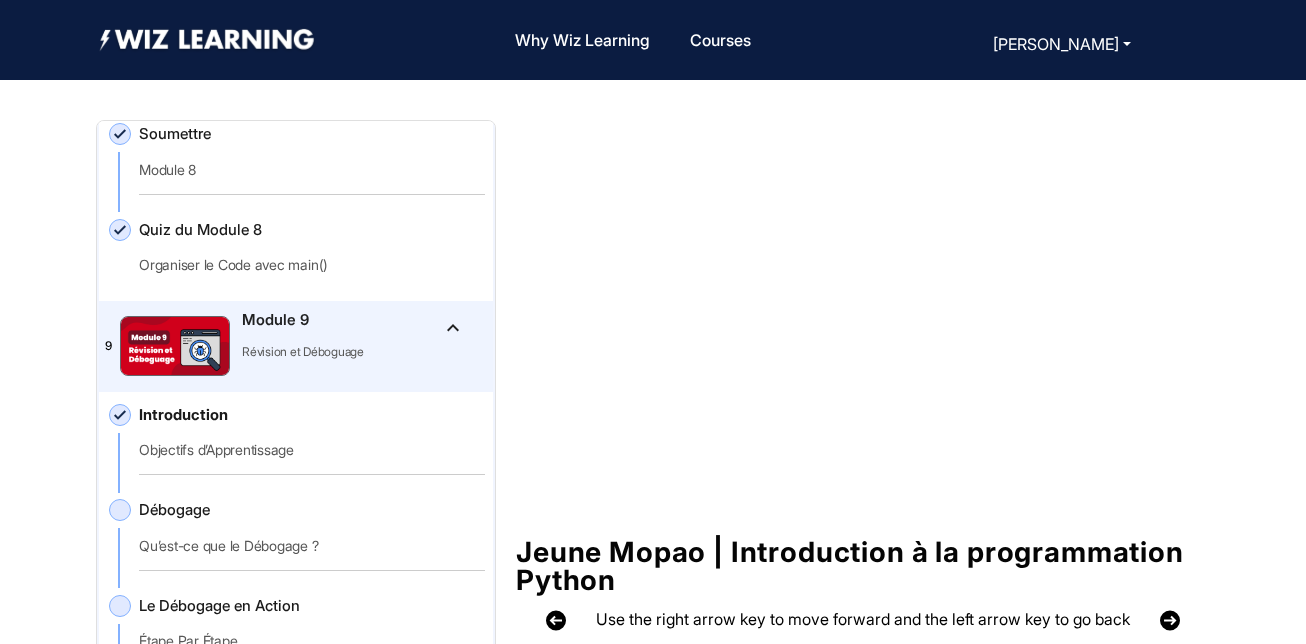 click 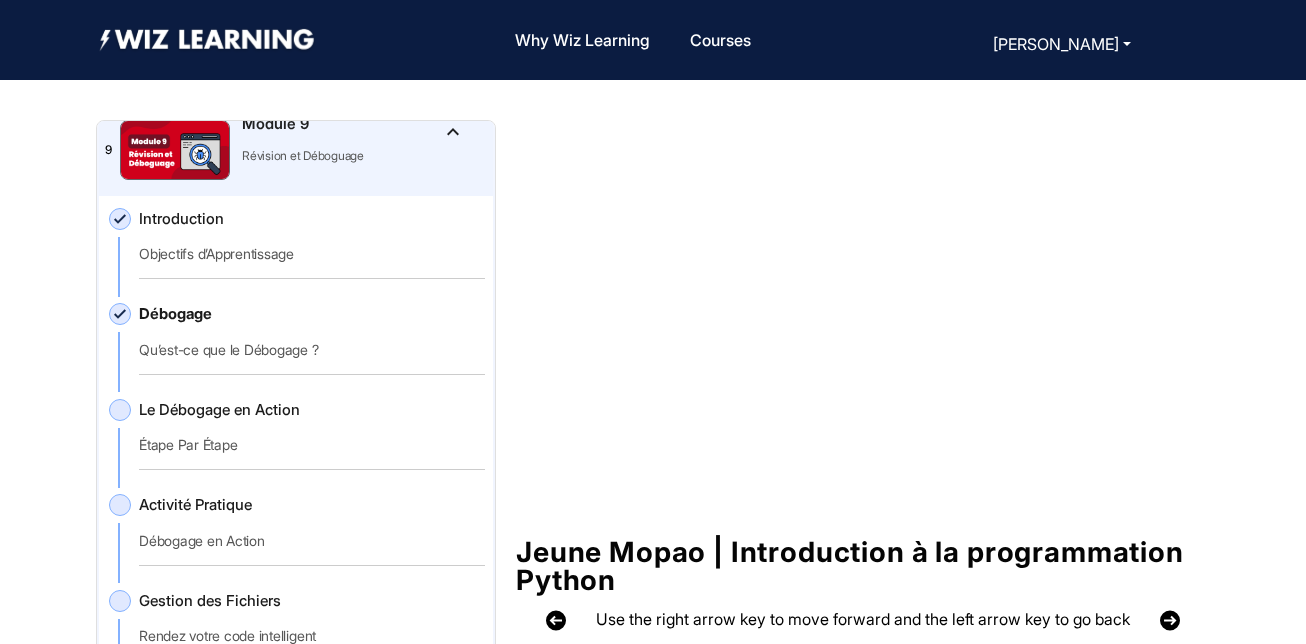 scroll, scrollTop: 2913, scrollLeft: 0, axis: vertical 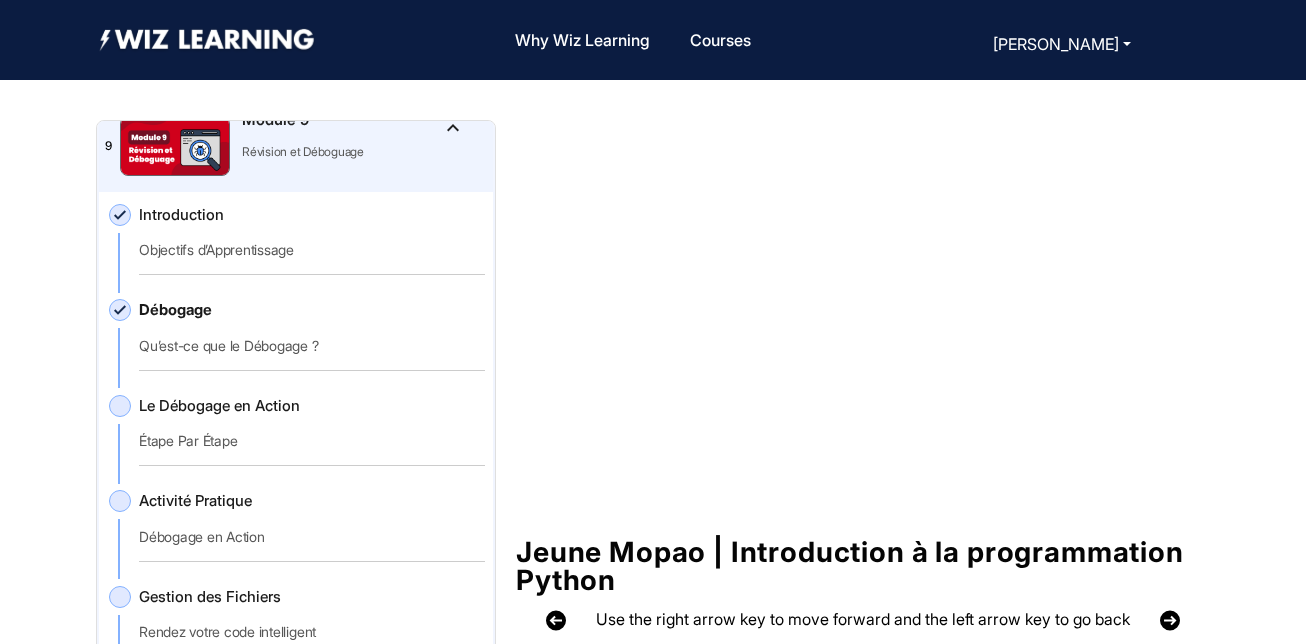 click 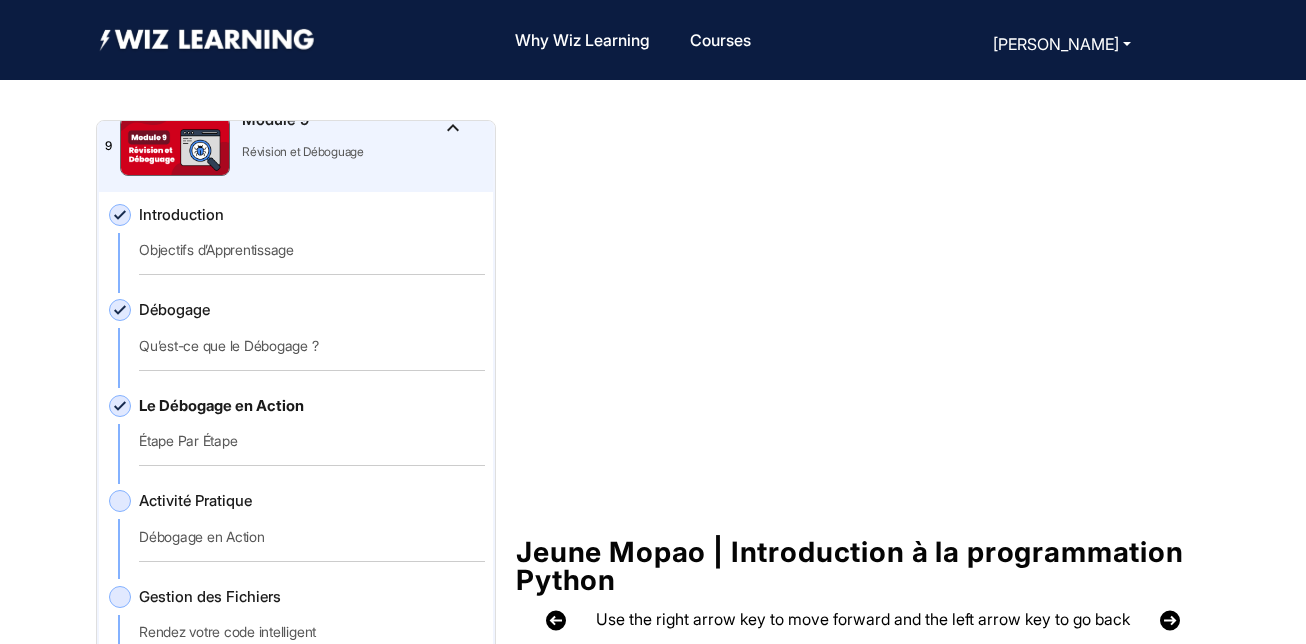 click 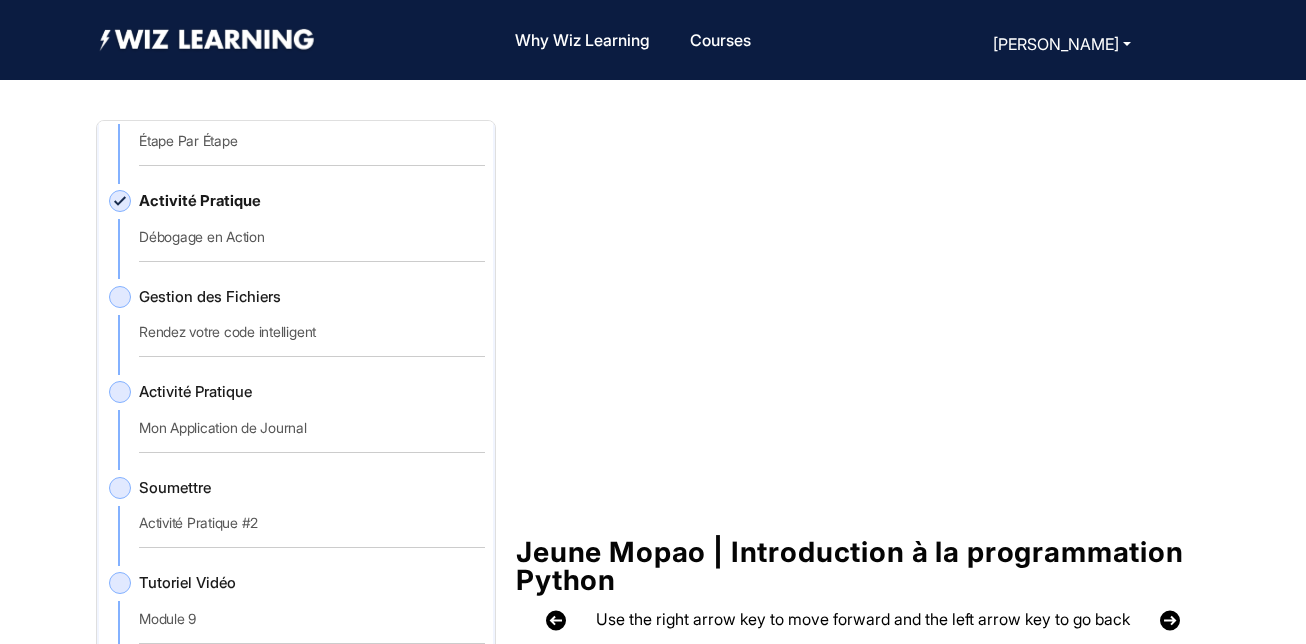 scroll, scrollTop: 3113, scrollLeft: 0, axis: vertical 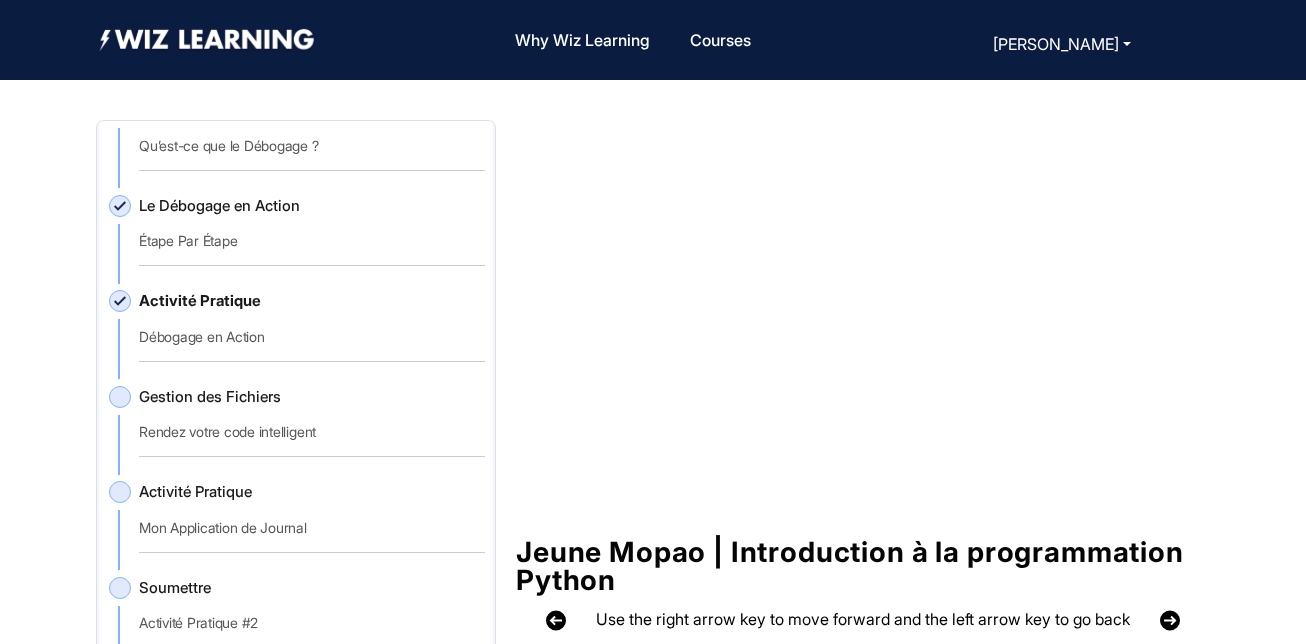 click 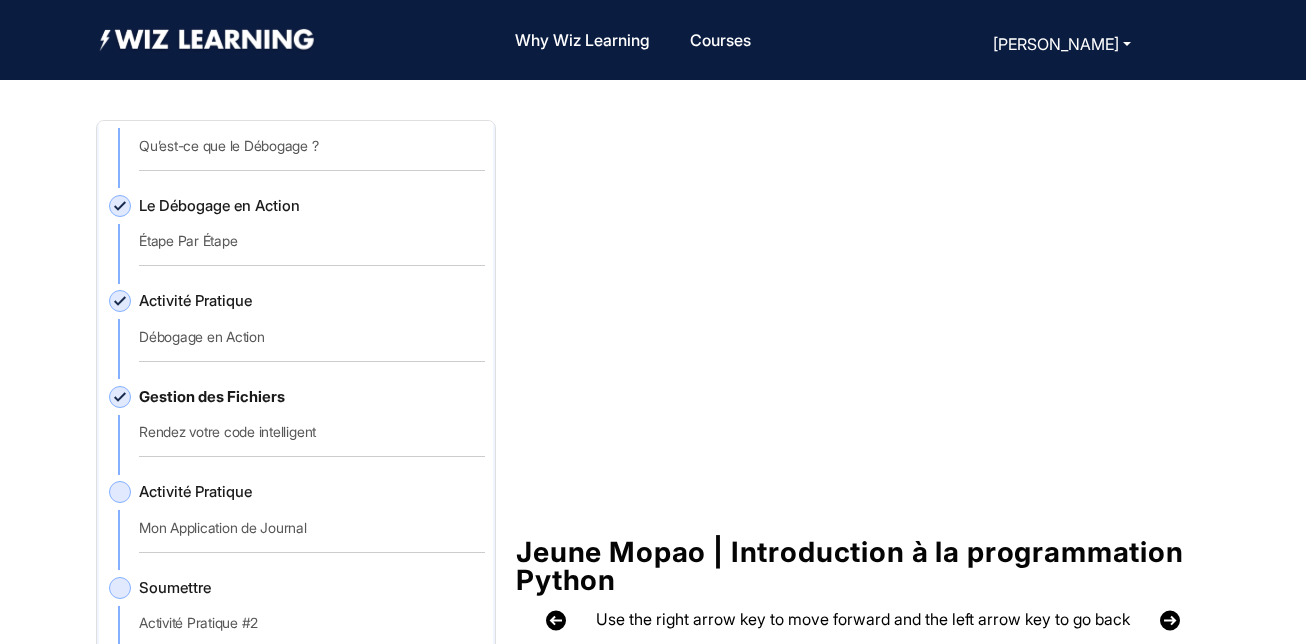 click on "Activité Pratique   Débogage en Action" 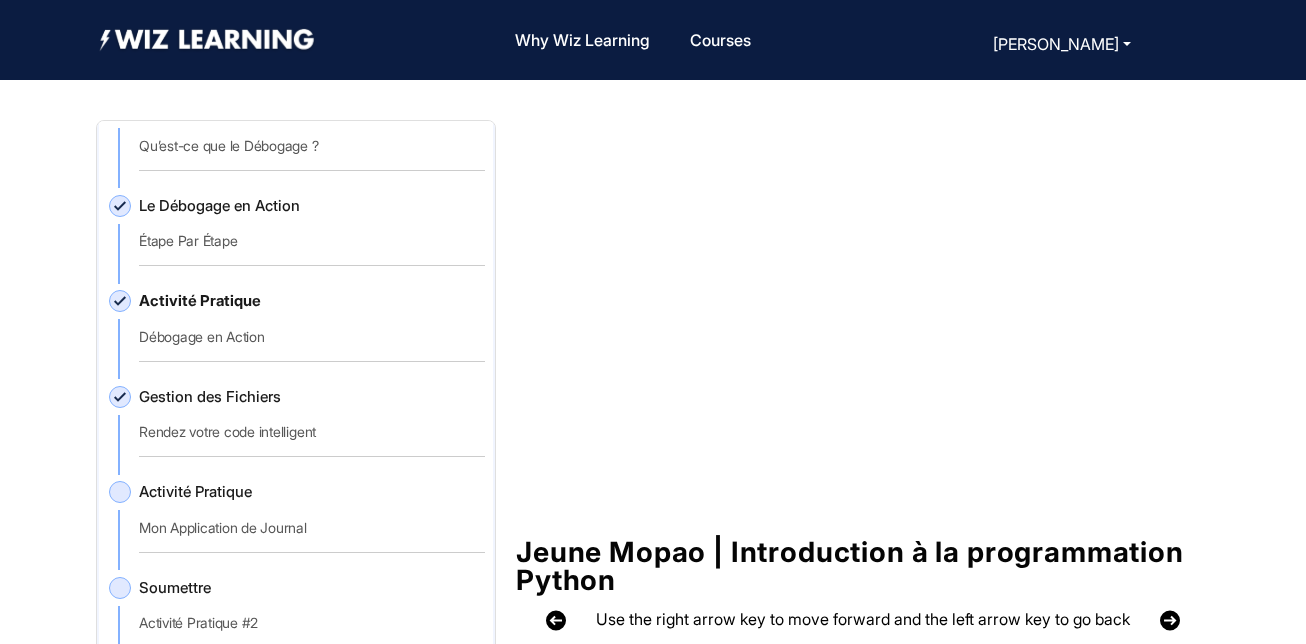 click 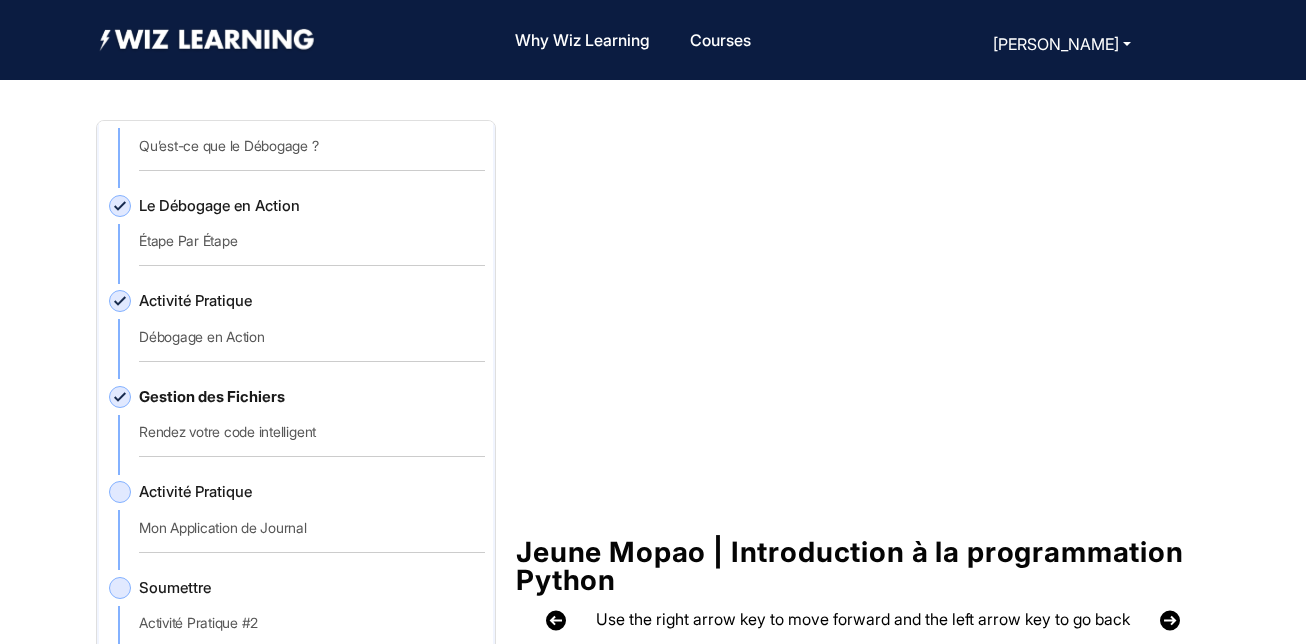 click 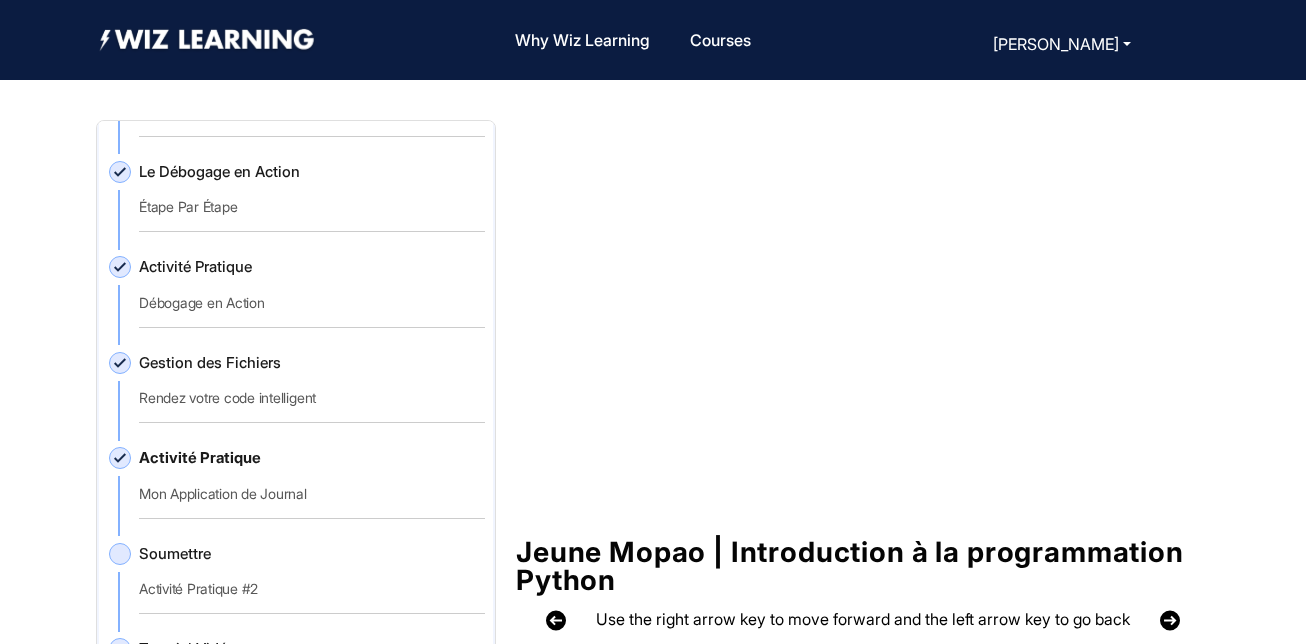 scroll, scrollTop: 3113, scrollLeft: 0, axis: vertical 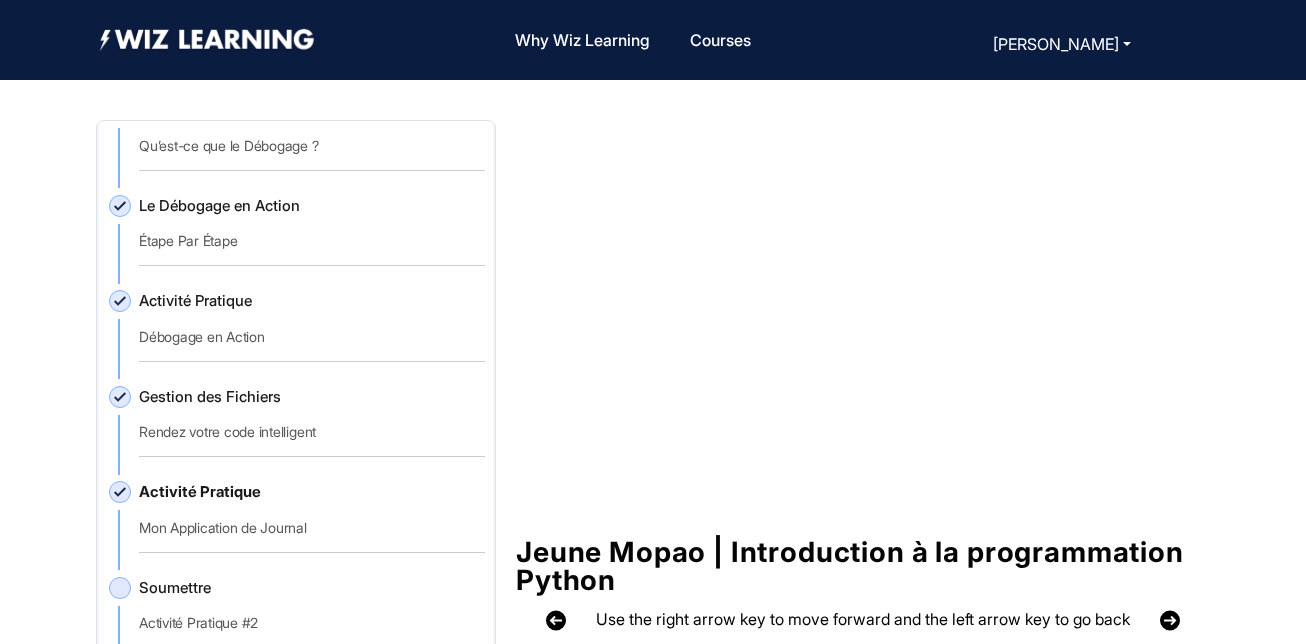 drag, startPoint x: 113, startPoint y: 400, endPoint x: 141, endPoint y: 386, distance: 31.304953 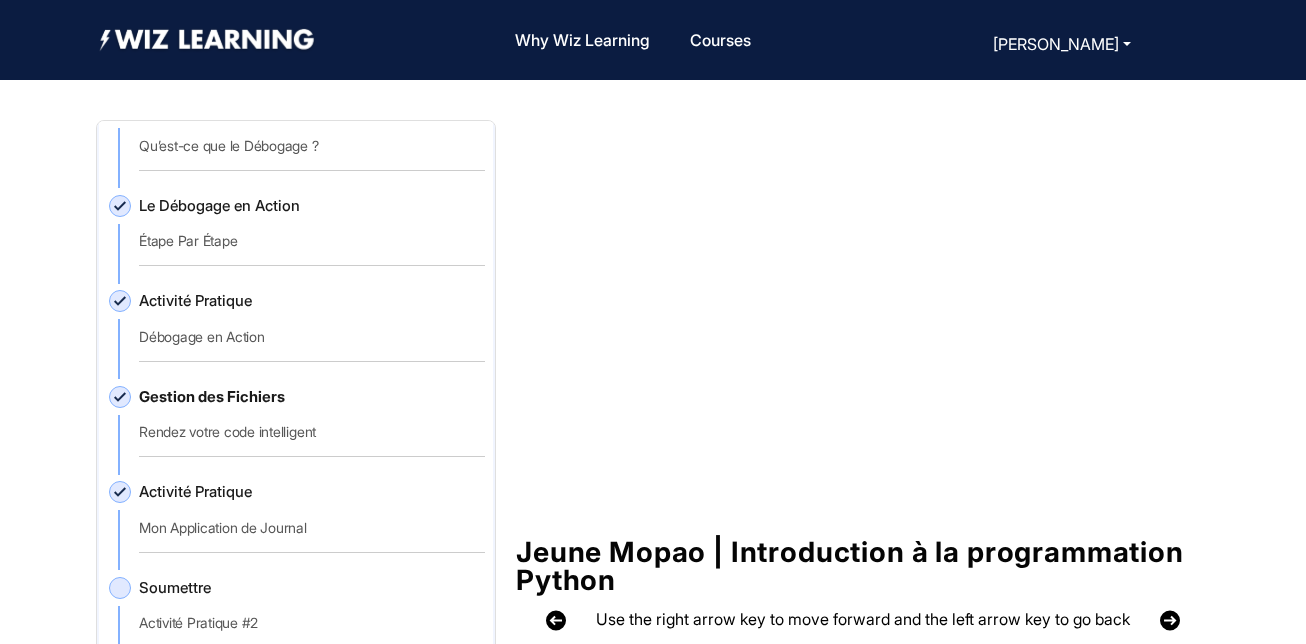 click on "Activité Pratique   Débogage en Action" 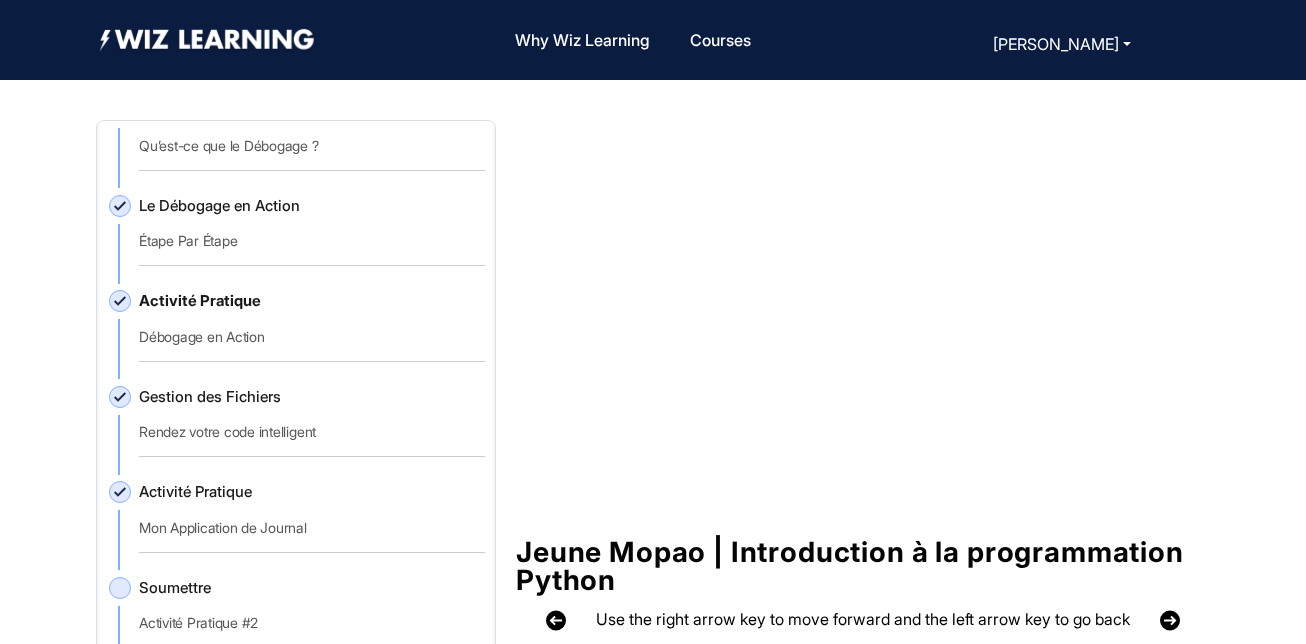 click on "Activité Pratique   Débogage en Action" 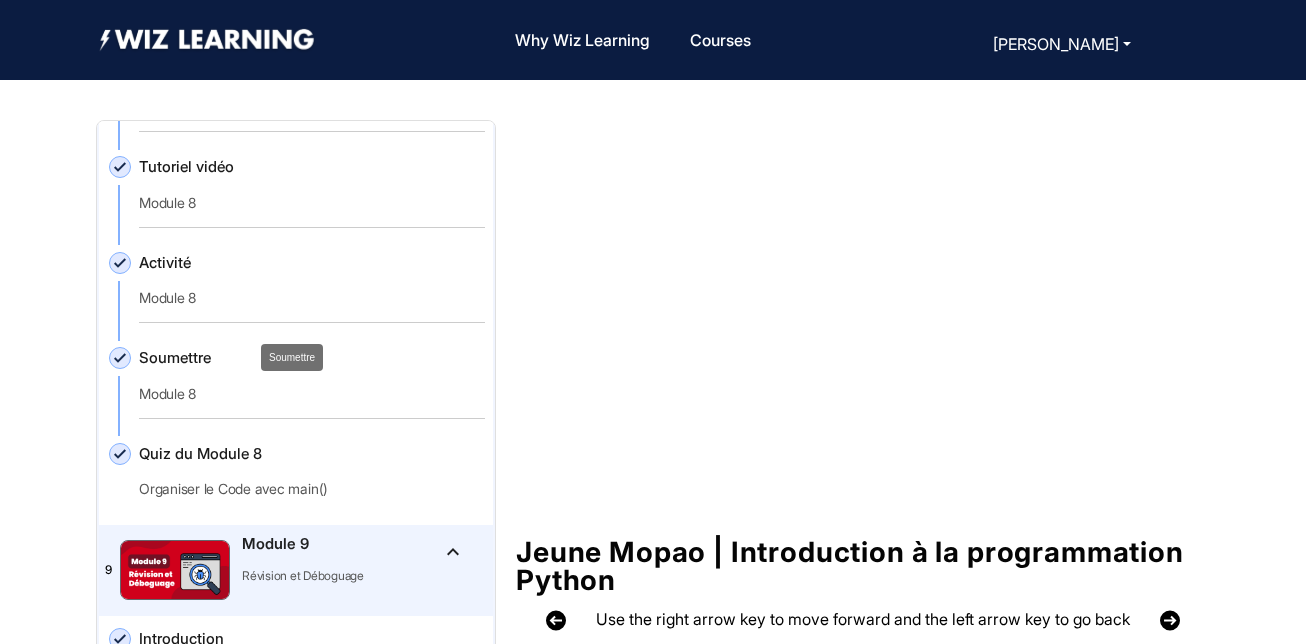 scroll, scrollTop: 2213, scrollLeft: 0, axis: vertical 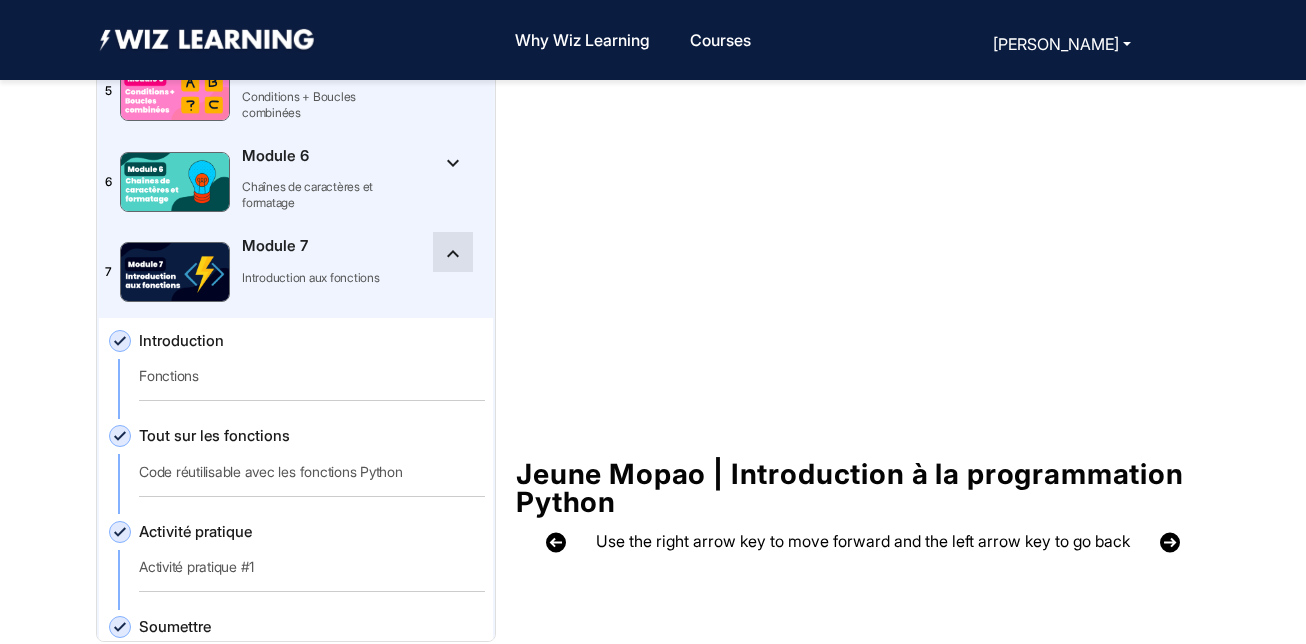 click on "keyboard_arrow_up" 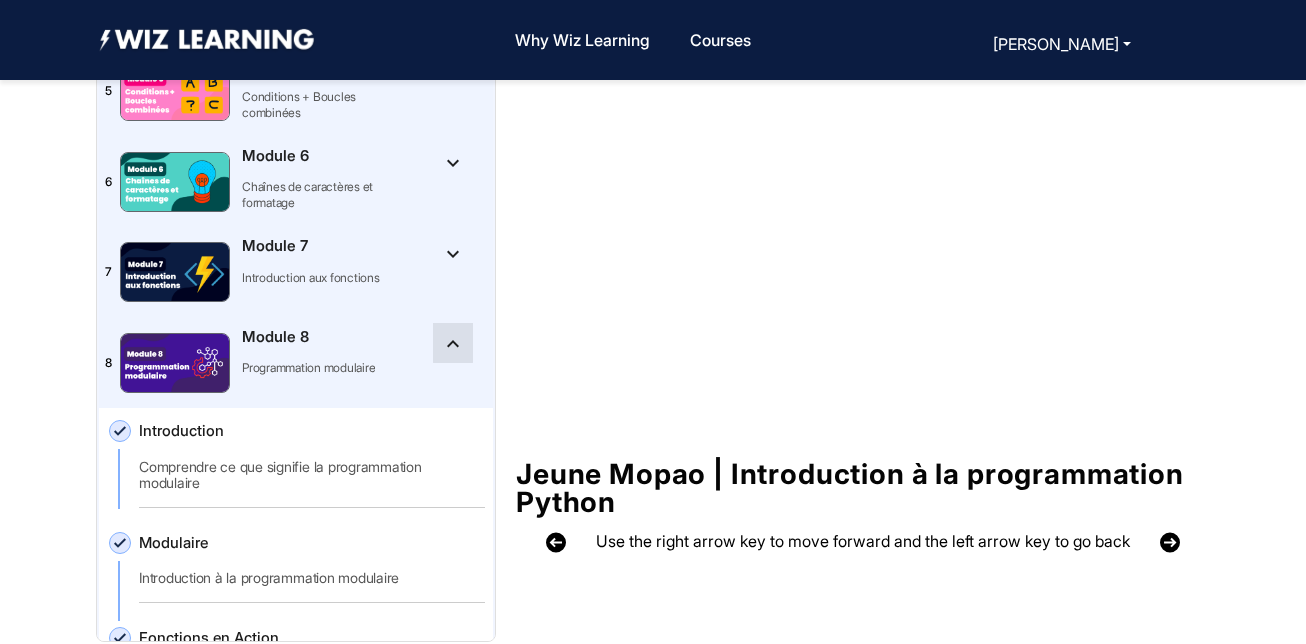 click on "keyboard_arrow_up" 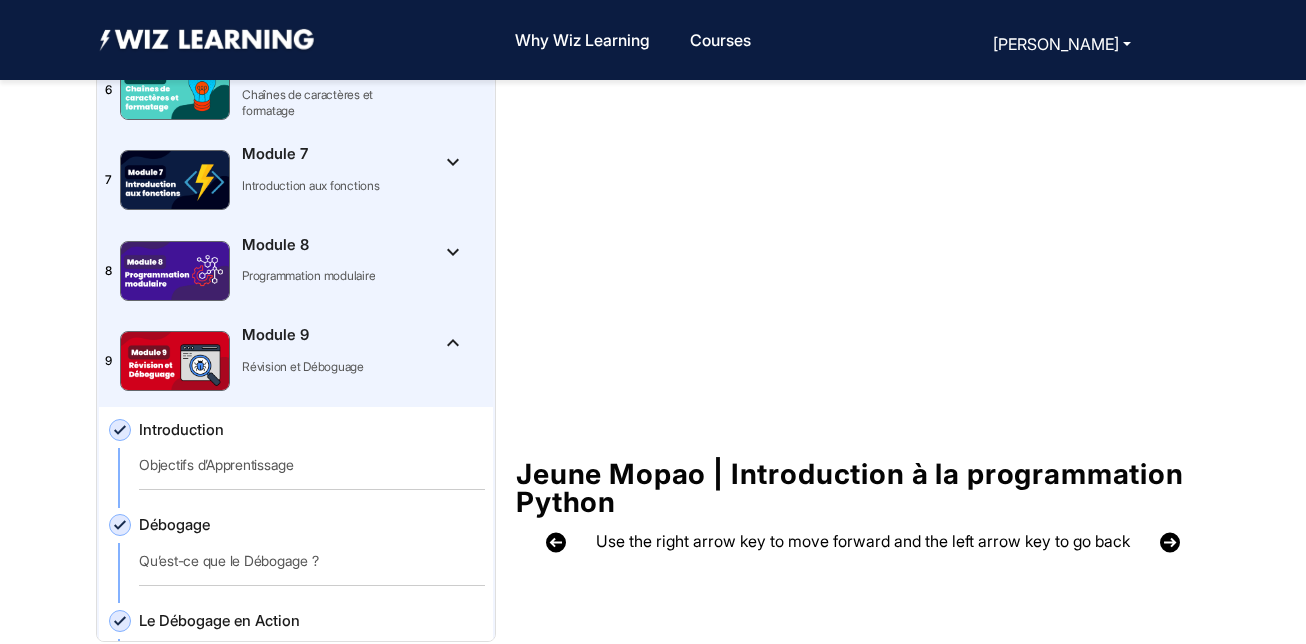 scroll, scrollTop: 613, scrollLeft: 0, axis: vertical 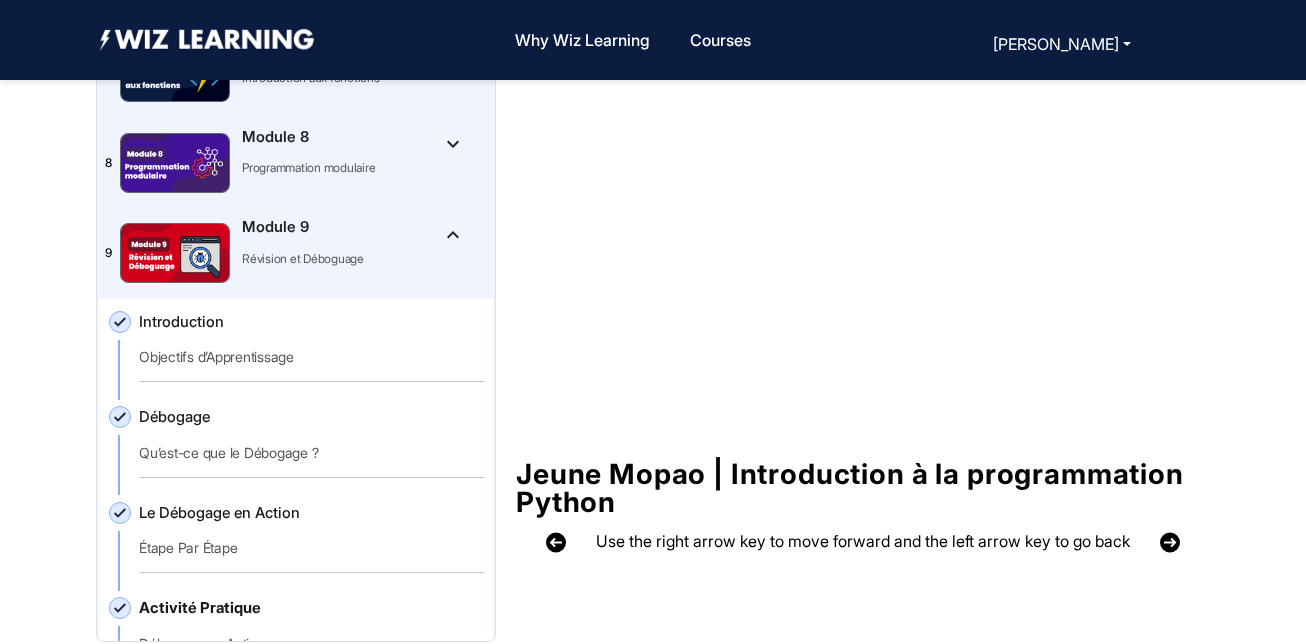 click on "Introduction   Objectifs d’Apprentissage" 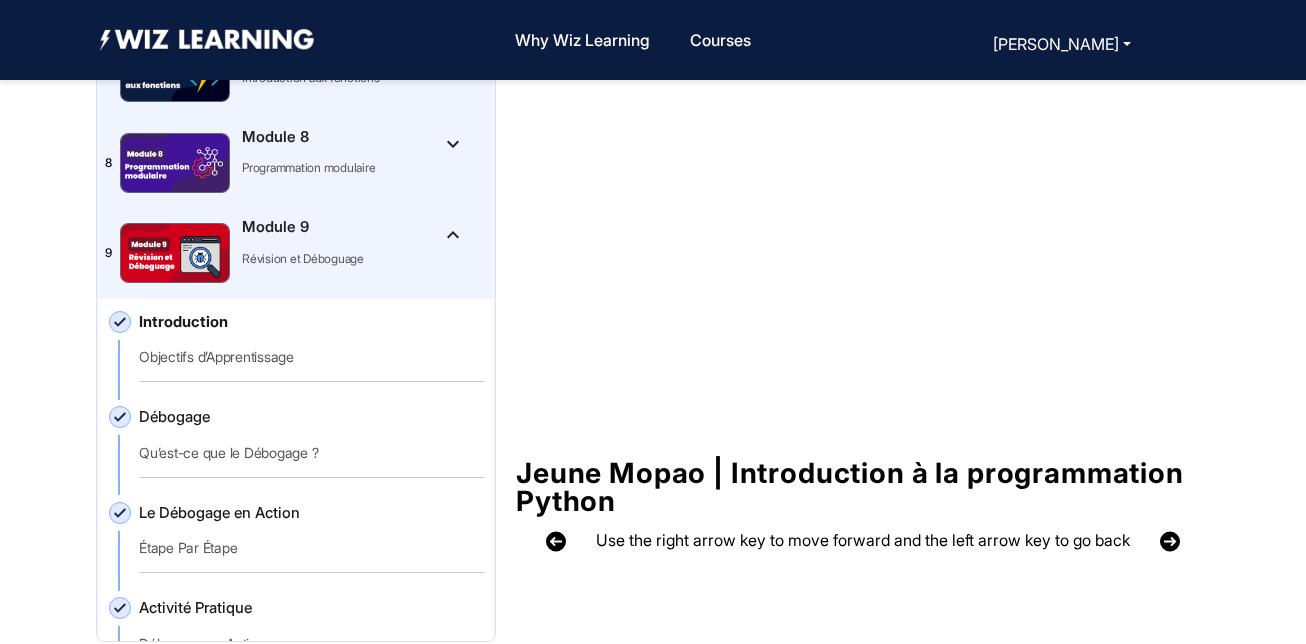 scroll, scrollTop: 0, scrollLeft: 0, axis: both 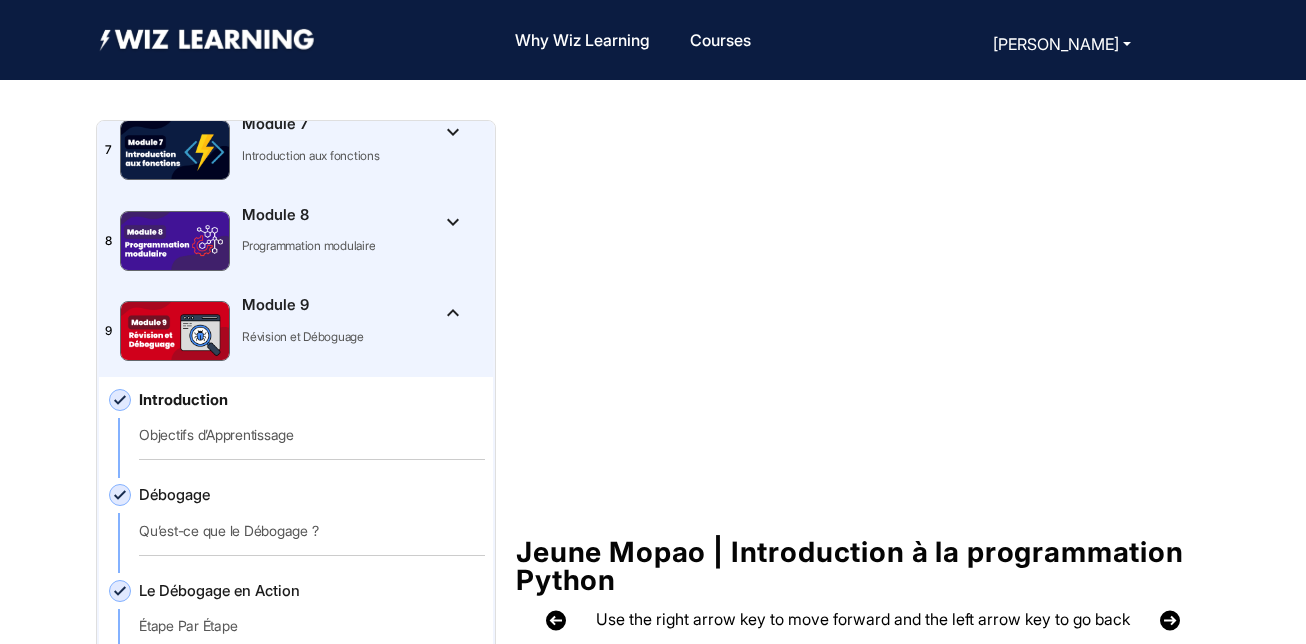 drag, startPoint x: 69, startPoint y: 512, endPoint x: 112, endPoint y: 494, distance: 46.615448 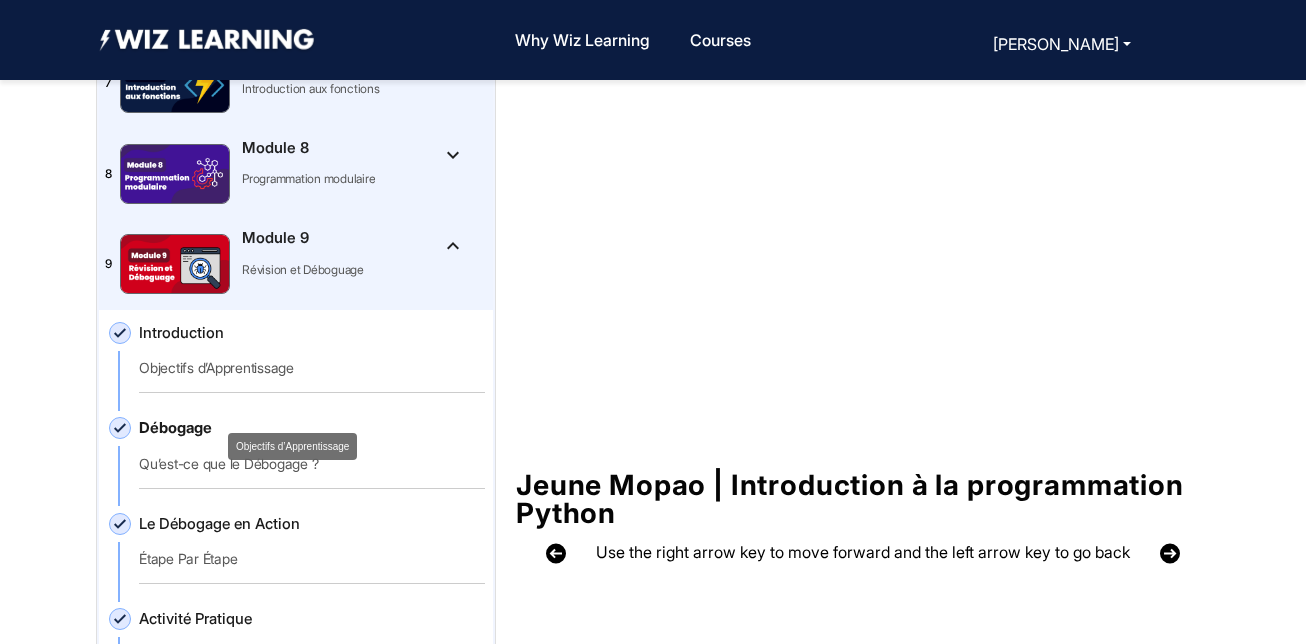 scroll, scrollTop: 100, scrollLeft: 0, axis: vertical 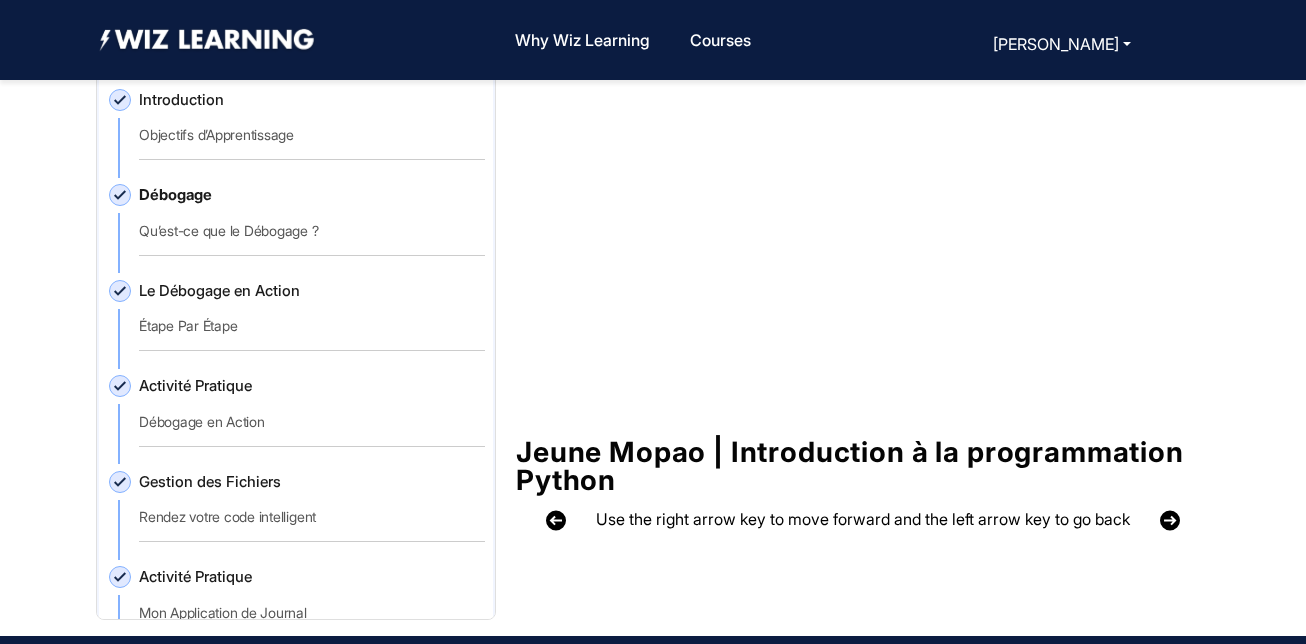 click 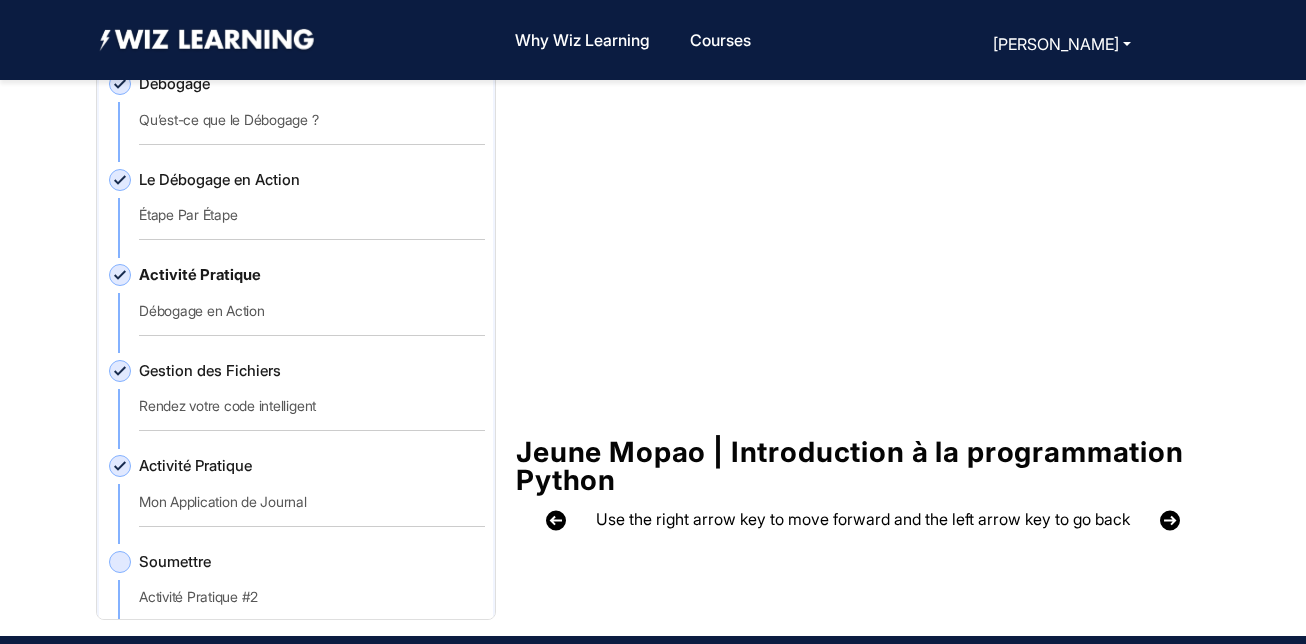 scroll, scrollTop: 913, scrollLeft: 0, axis: vertical 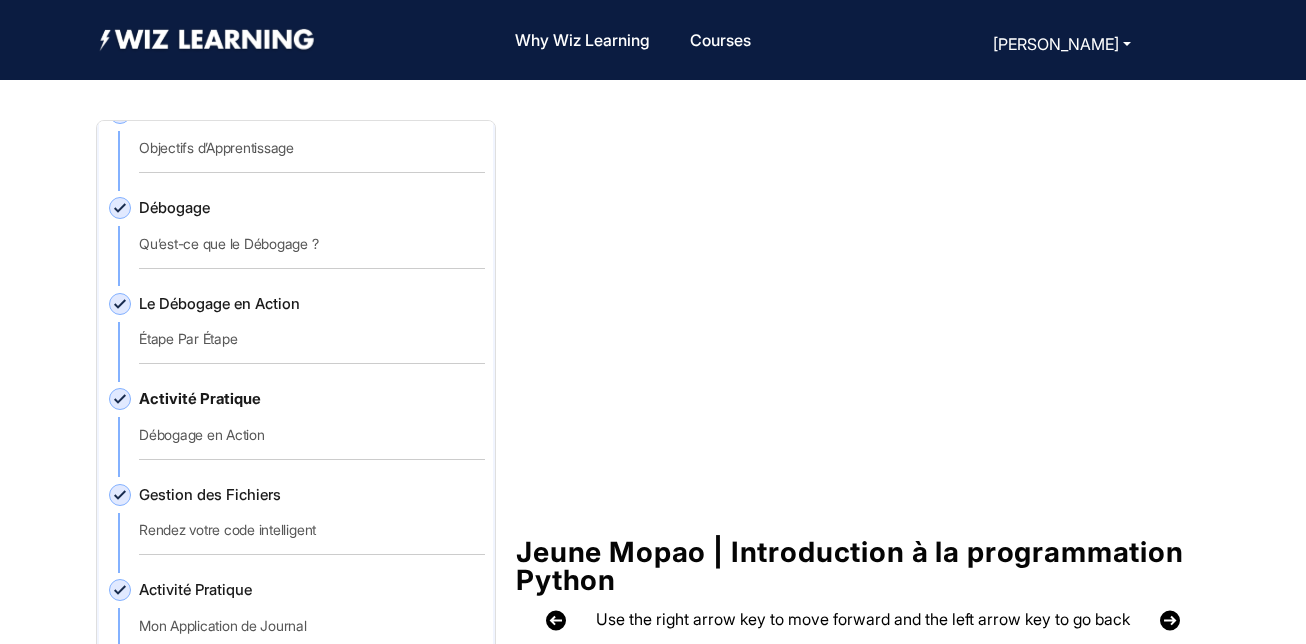 click on "Activité Pratique   Débogage en Action" 